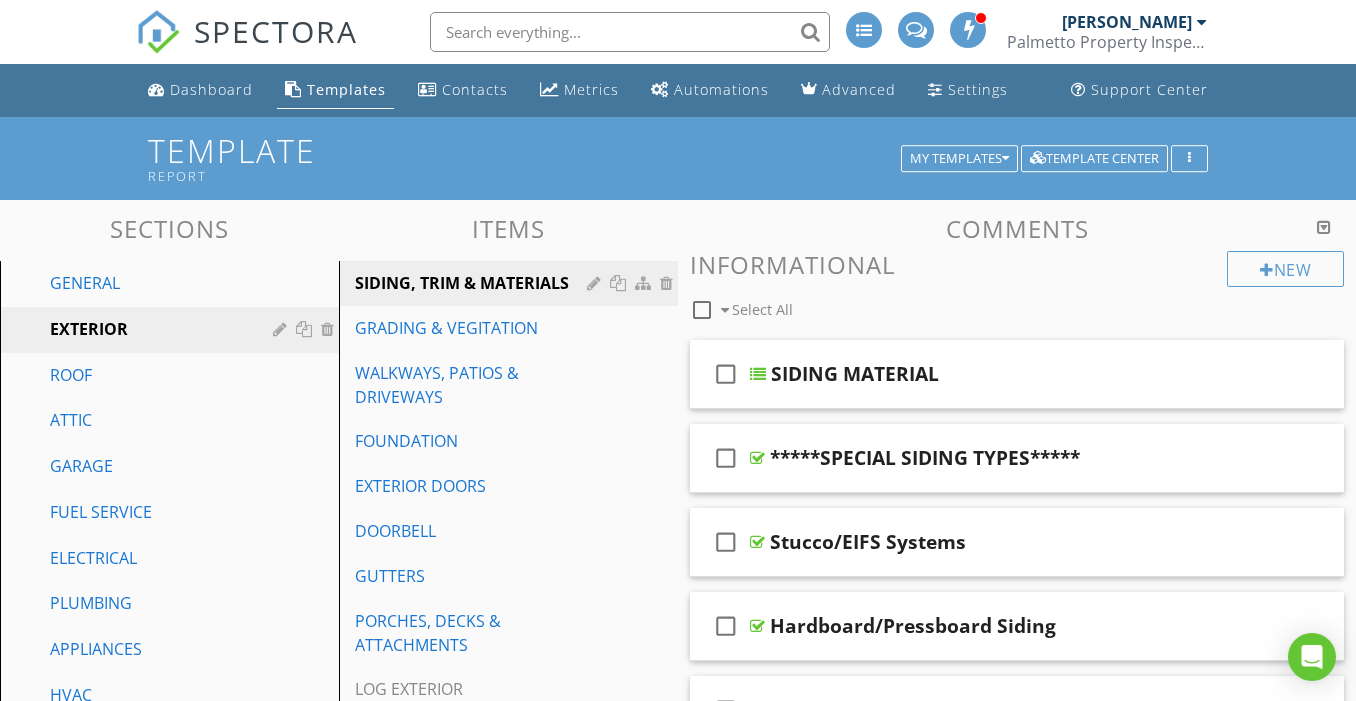 scroll, scrollTop: -11, scrollLeft: 0, axis: vertical 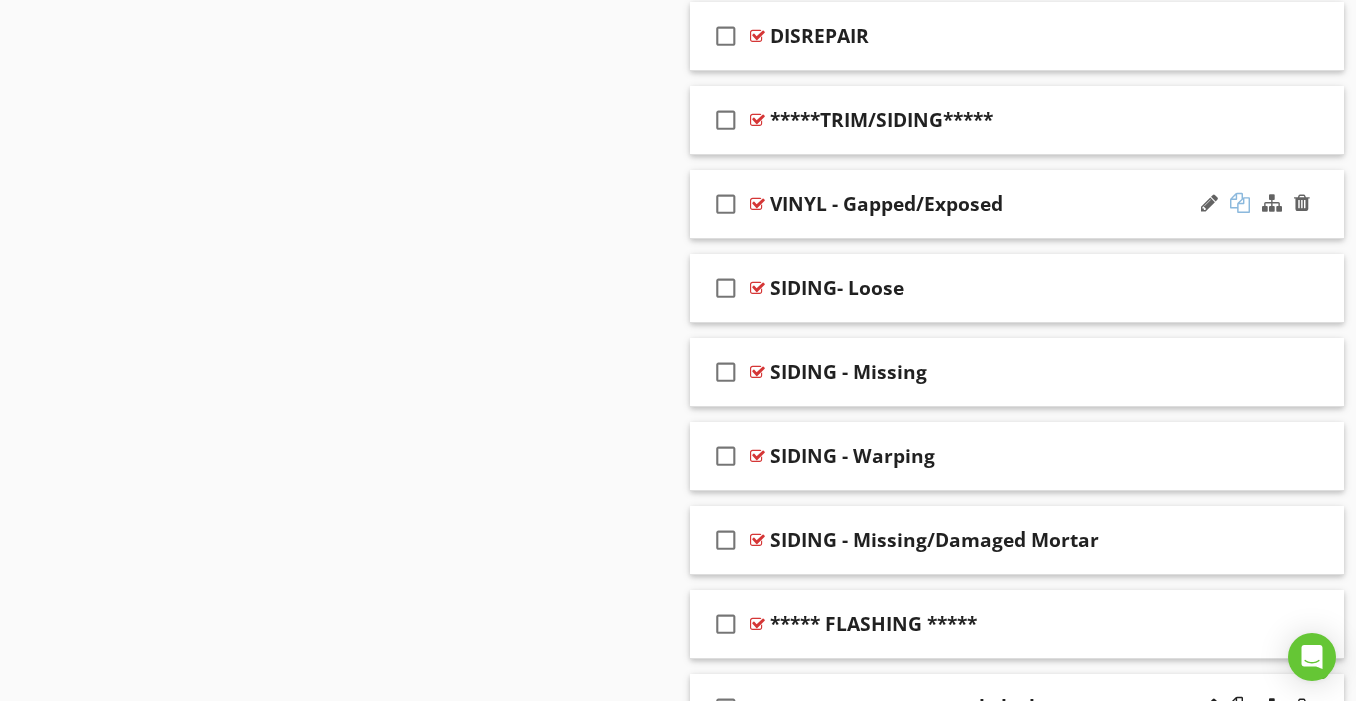 click at bounding box center [1240, 203] 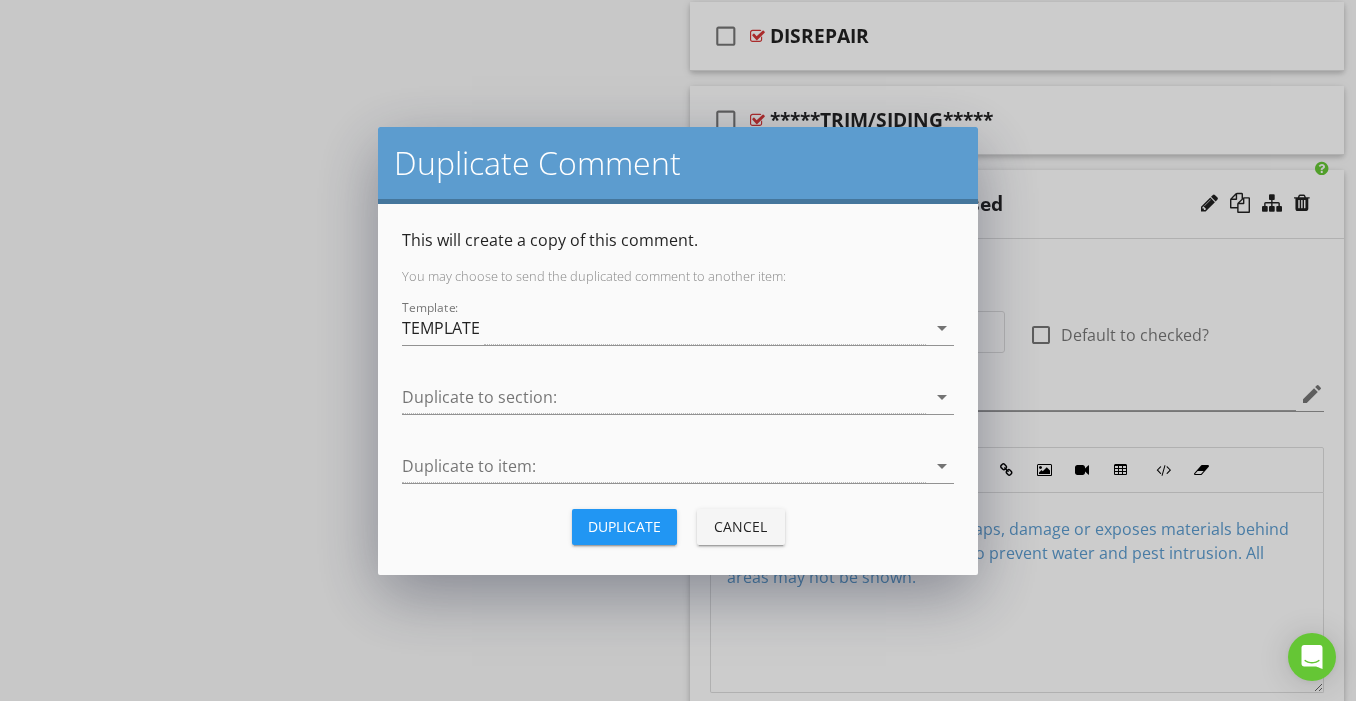 click on "Duplicate" at bounding box center (624, 527) 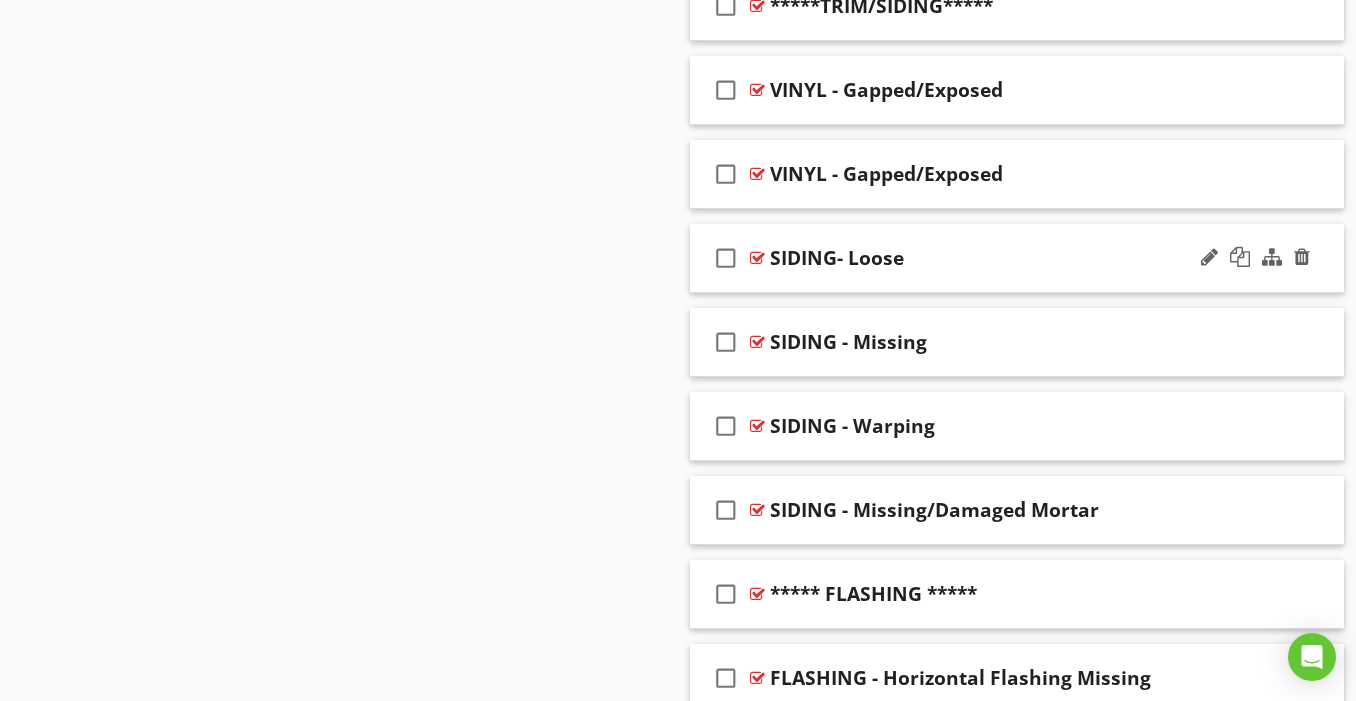 scroll, scrollTop: 1910, scrollLeft: 0, axis: vertical 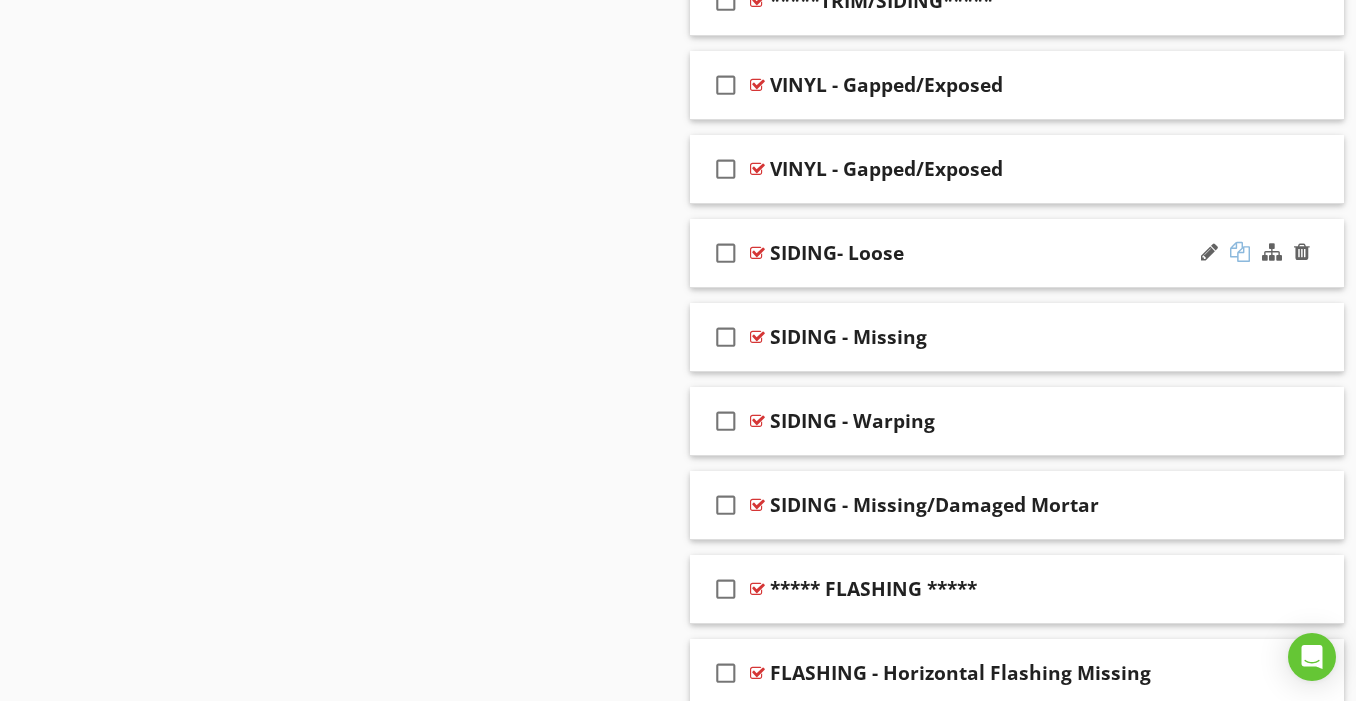 click at bounding box center (1240, 252) 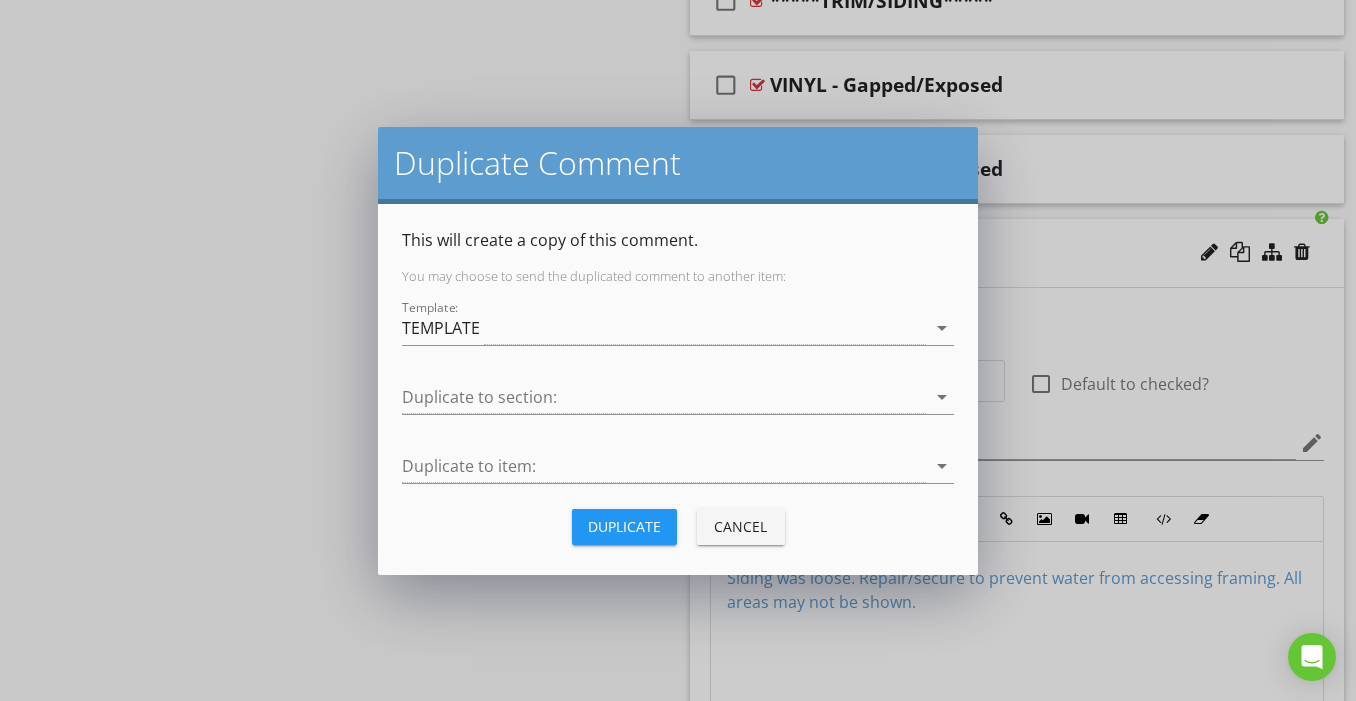 click on "Duplicate" at bounding box center (624, 526) 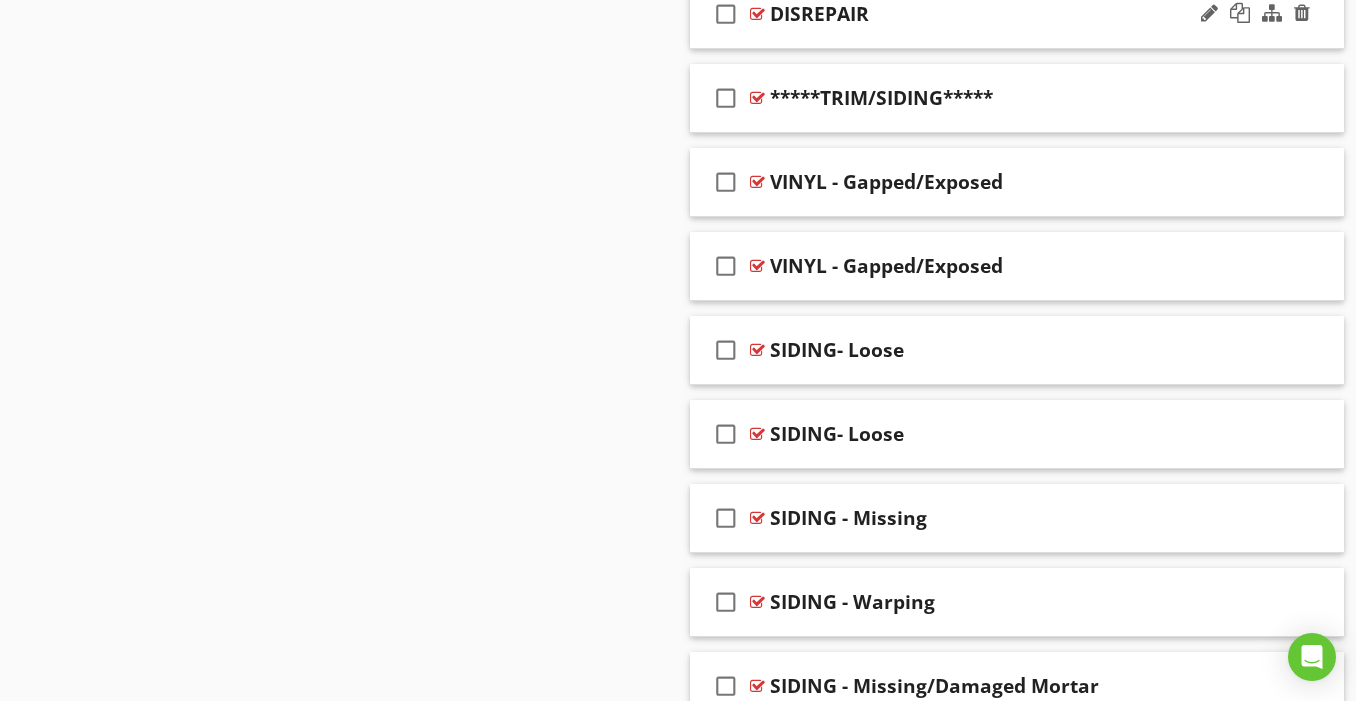 scroll, scrollTop: 1876, scrollLeft: 0, axis: vertical 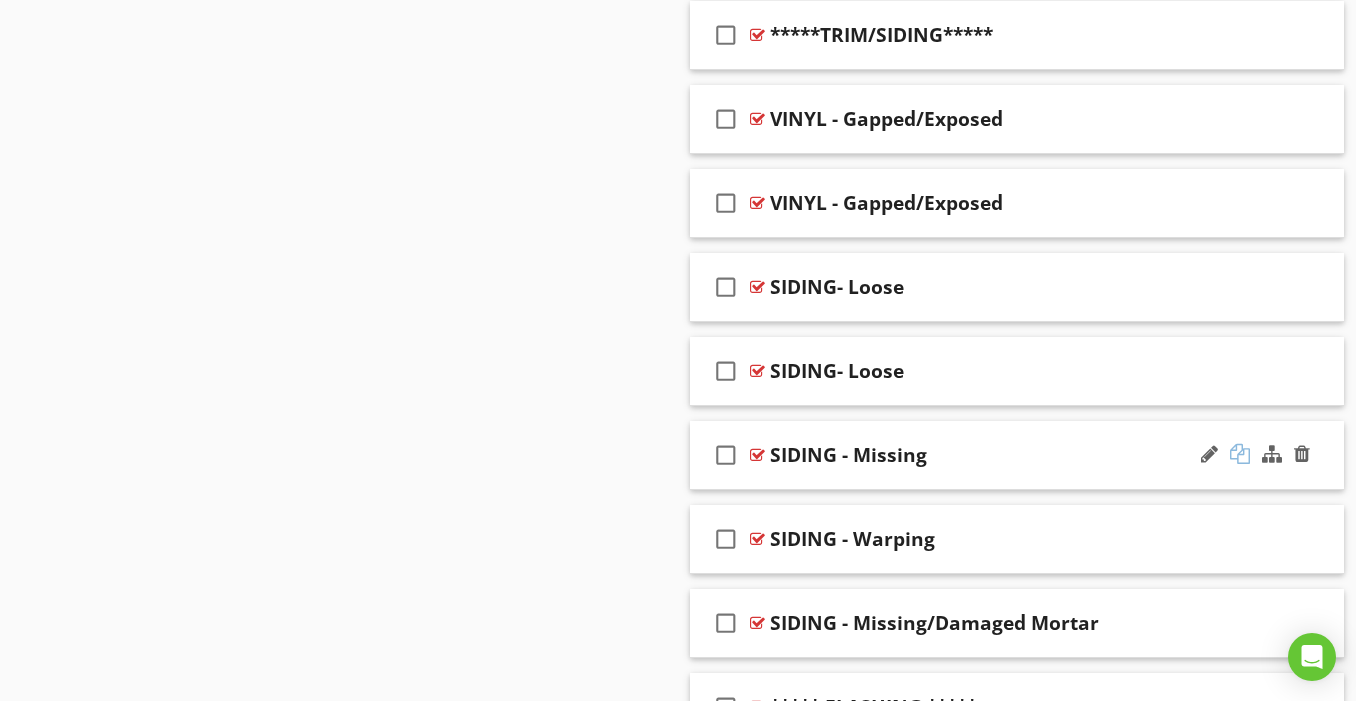 click at bounding box center [1240, 454] 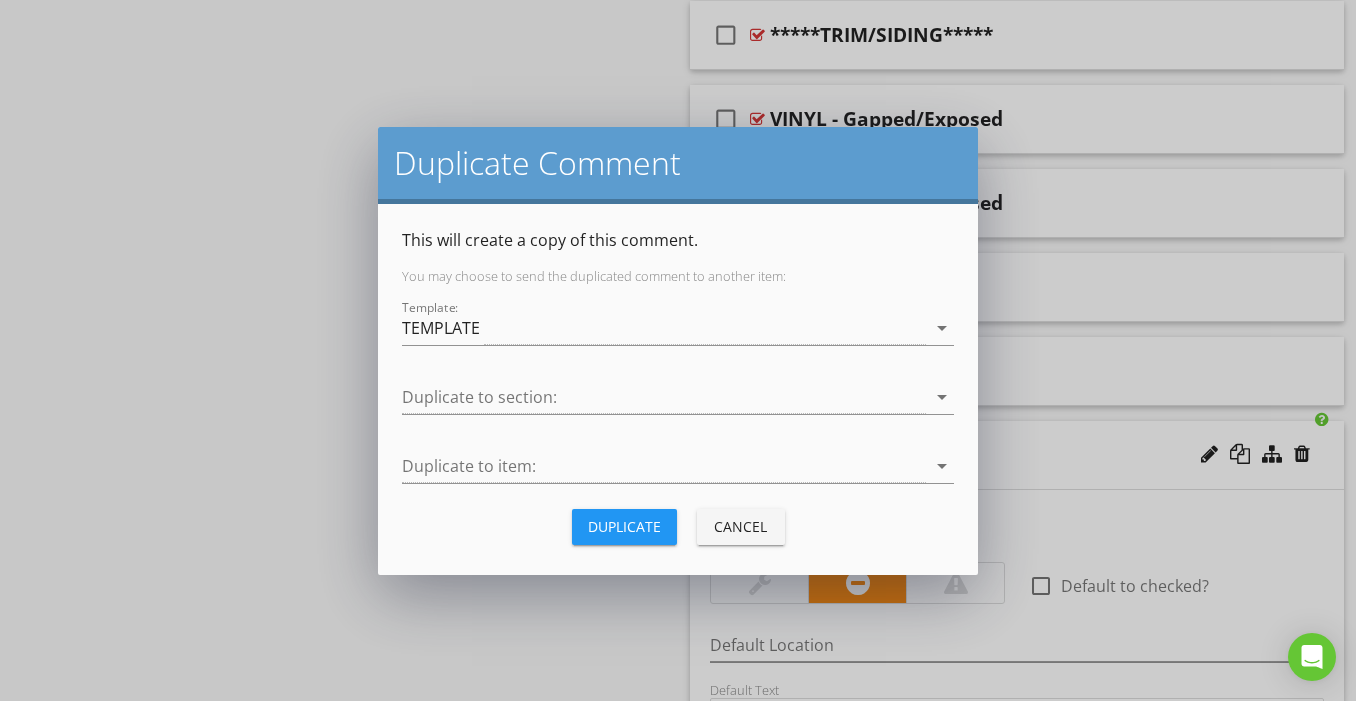 click on "Duplicate" at bounding box center [624, 526] 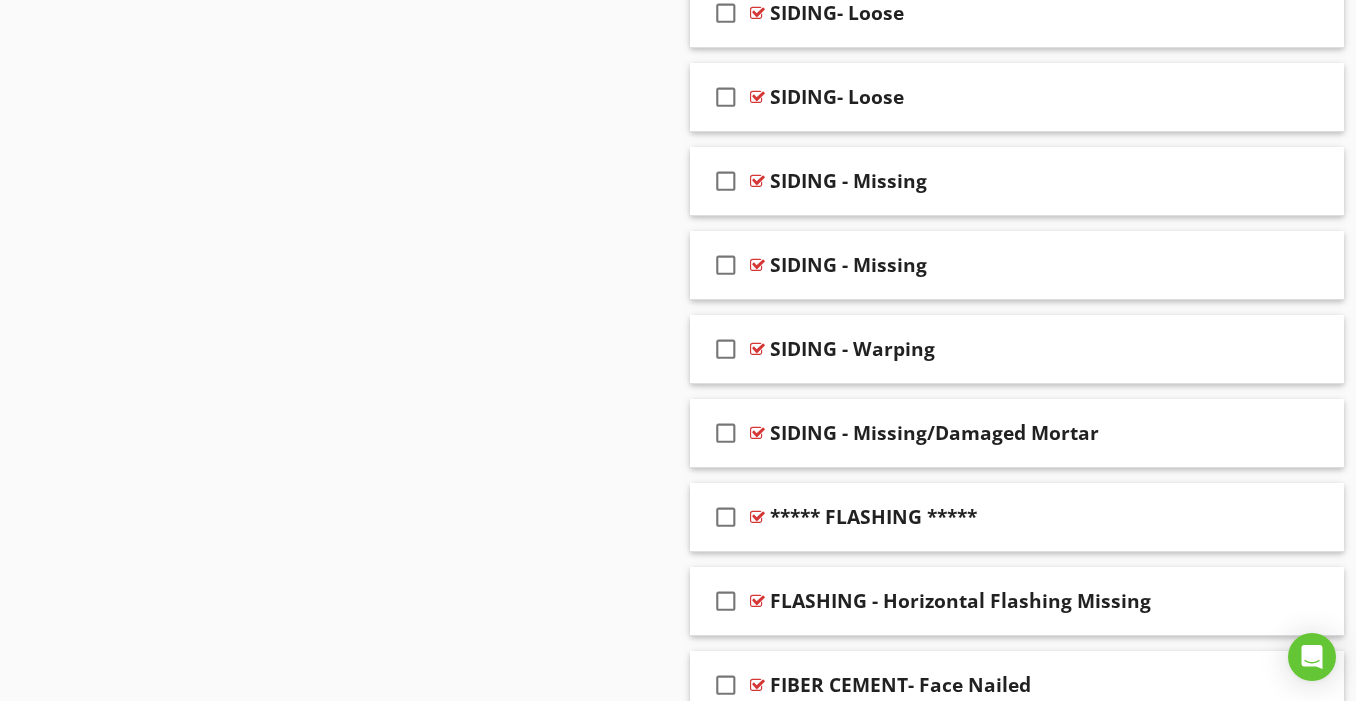 scroll, scrollTop: 2156, scrollLeft: 0, axis: vertical 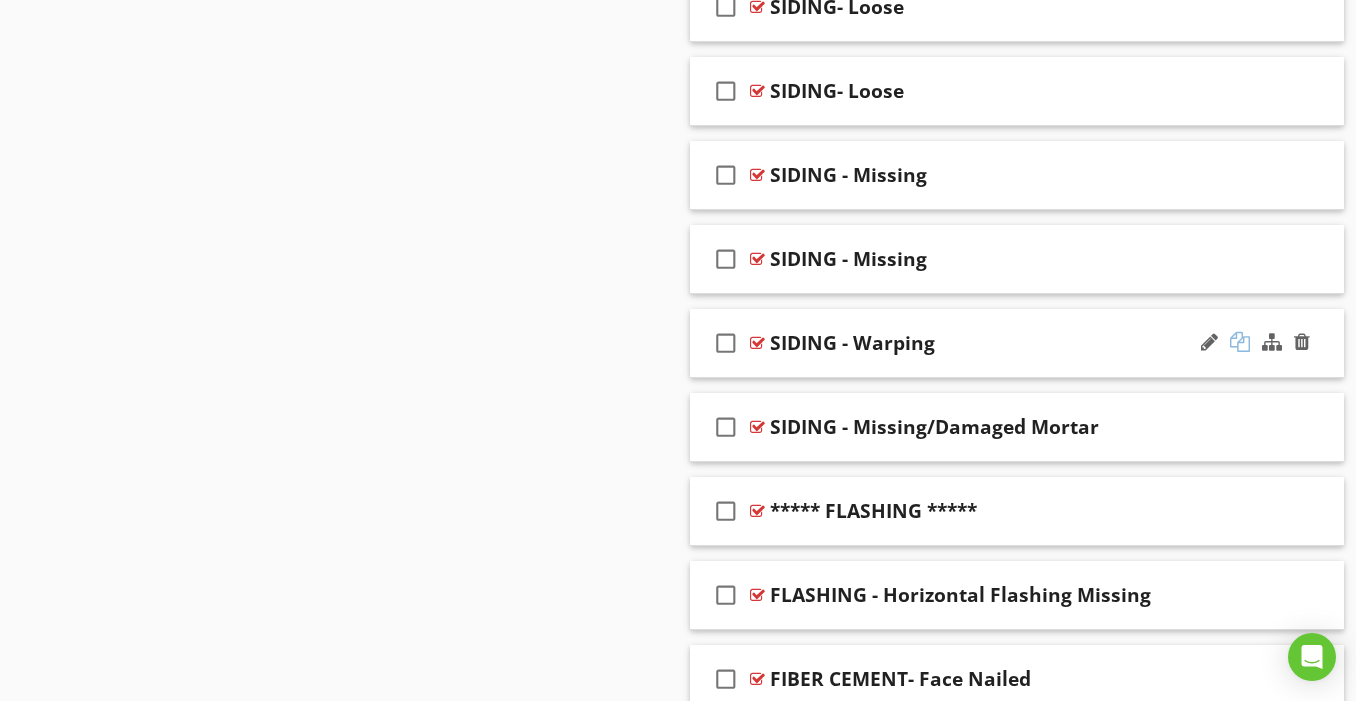 click at bounding box center [1240, 342] 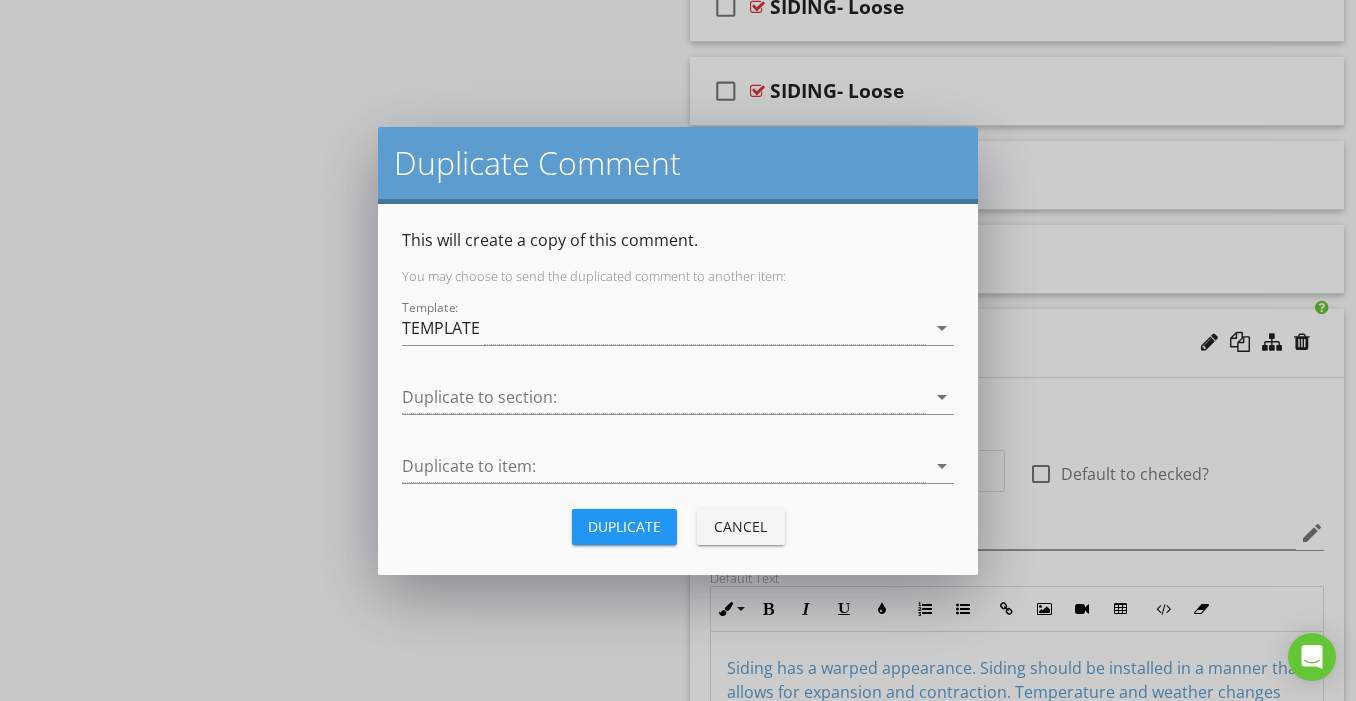 click on "Duplicate" at bounding box center (624, 526) 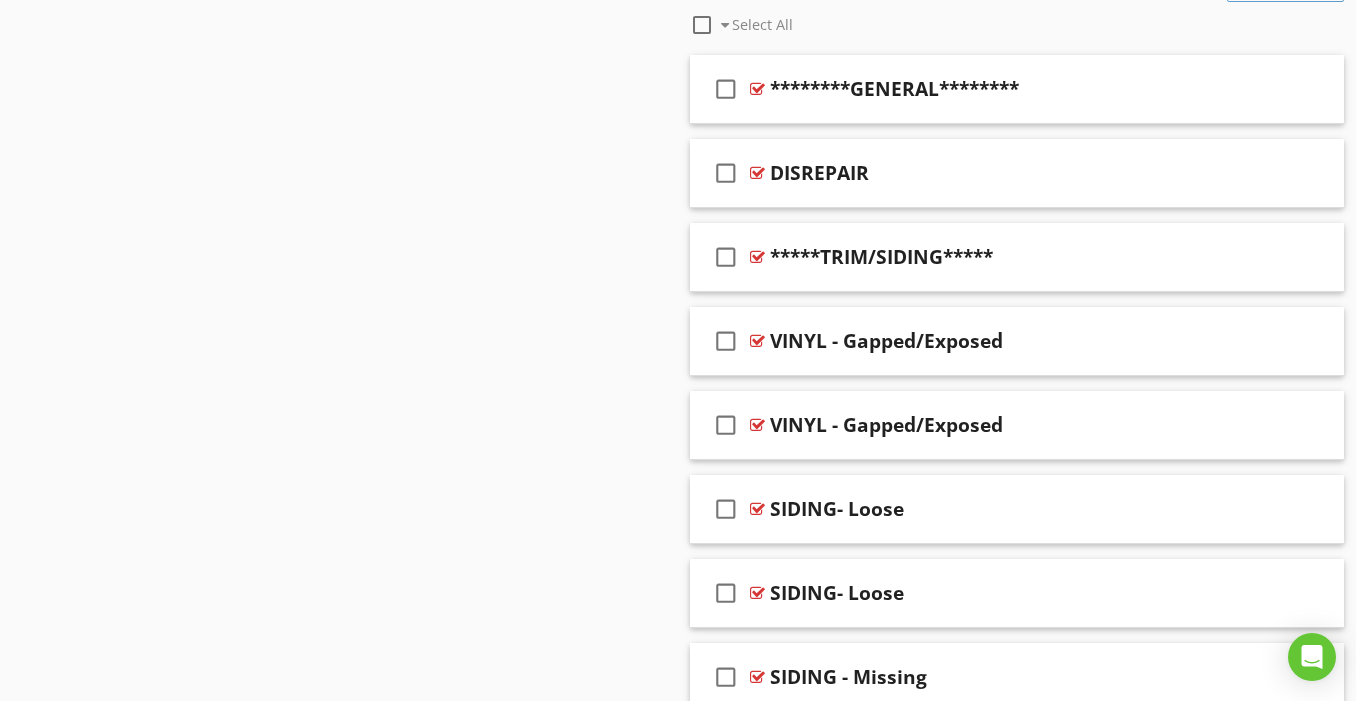 scroll, scrollTop: 1652, scrollLeft: 0, axis: vertical 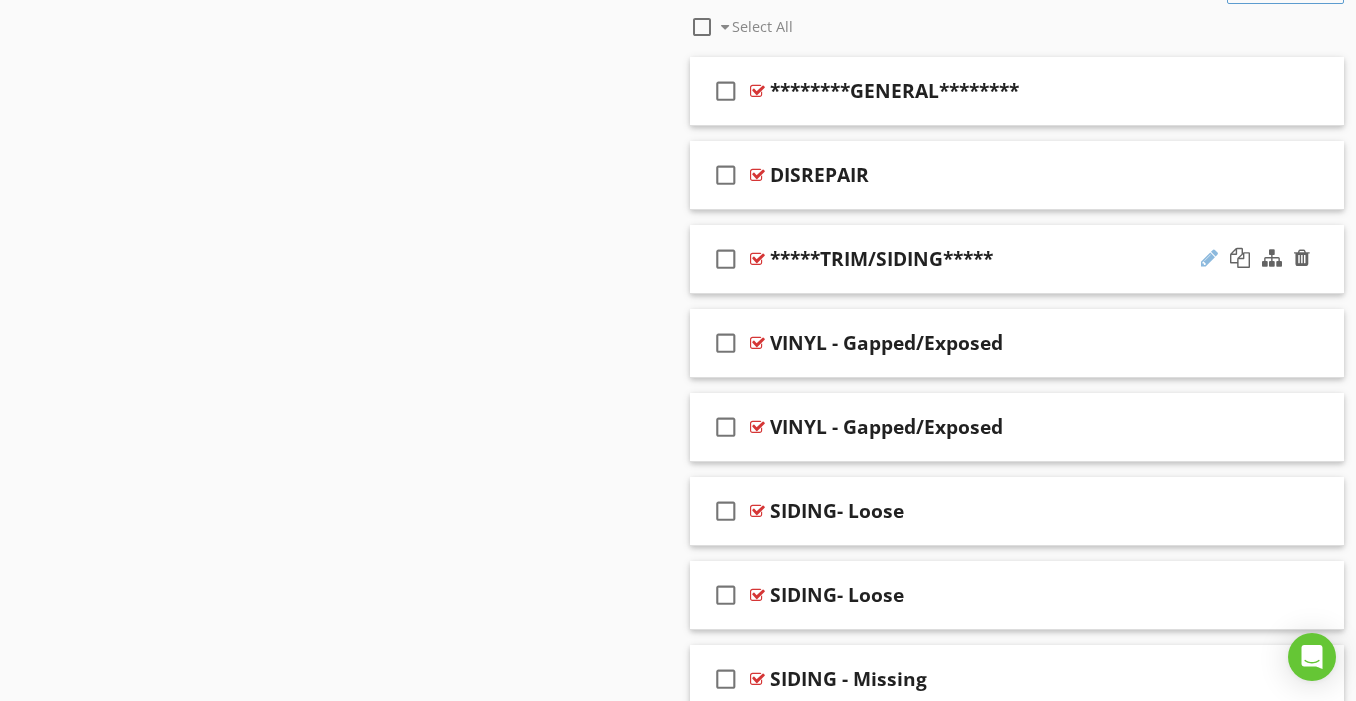 click at bounding box center (1209, 258) 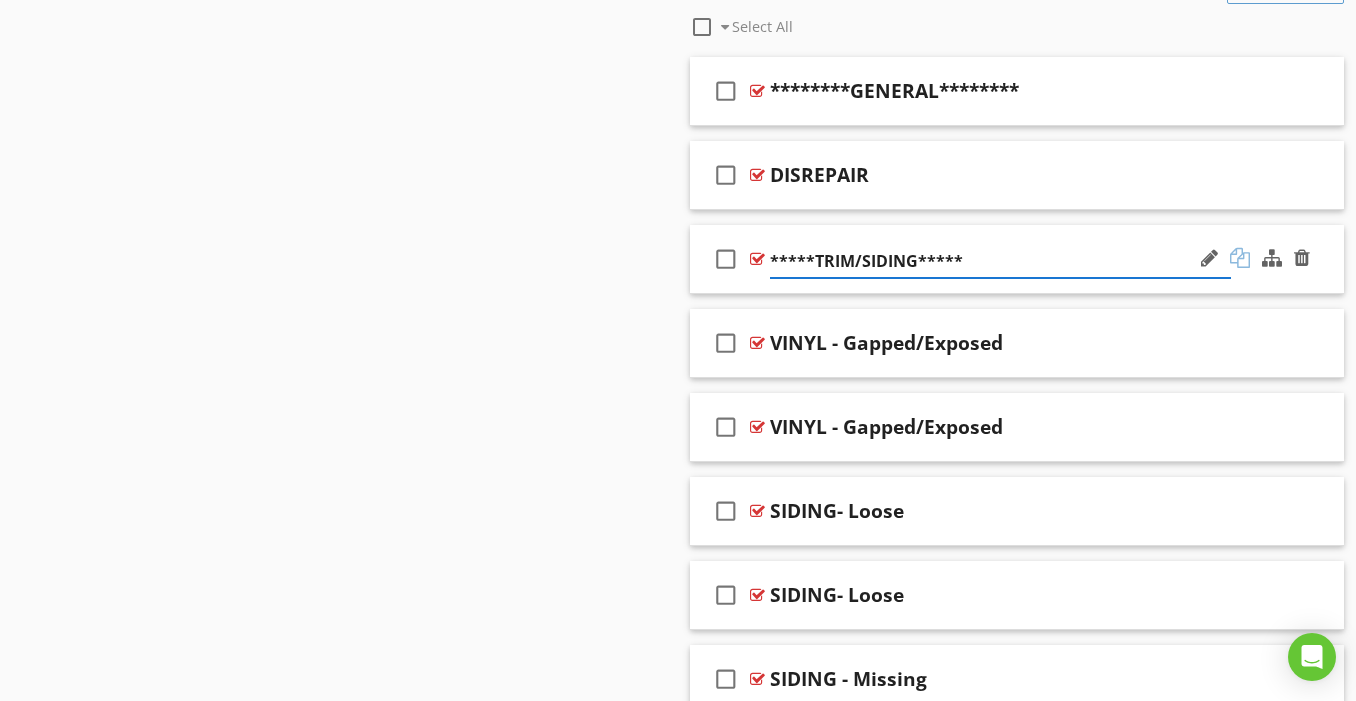 click at bounding box center (1240, 258) 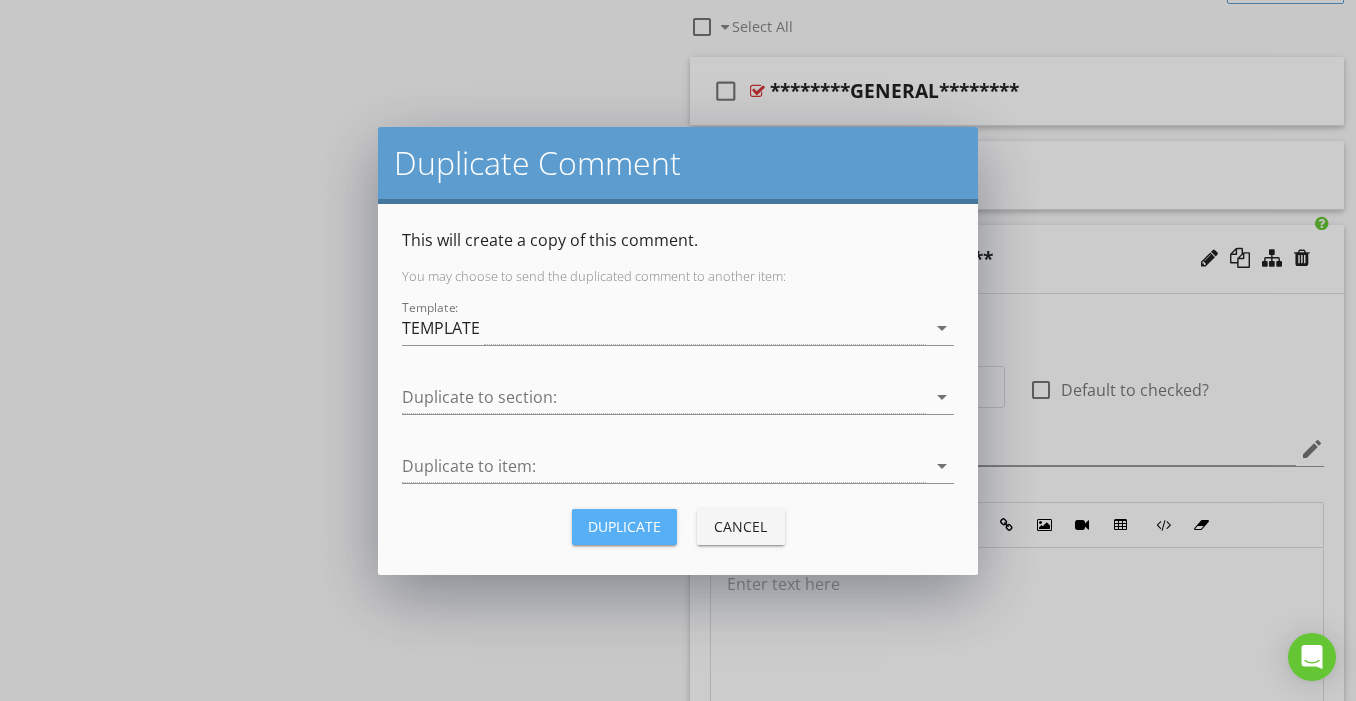 click on "Duplicate" at bounding box center (624, 527) 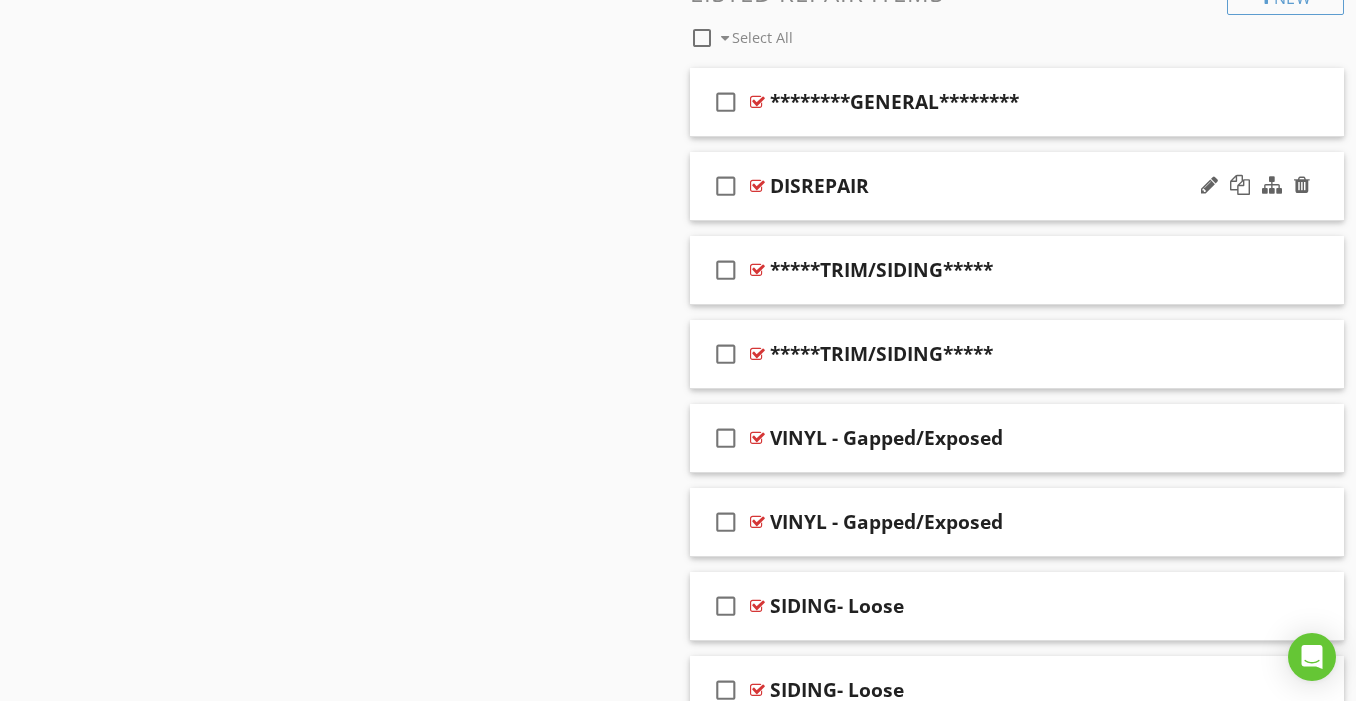scroll, scrollTop: 1679, scrollLeft: 0, axis: vertical 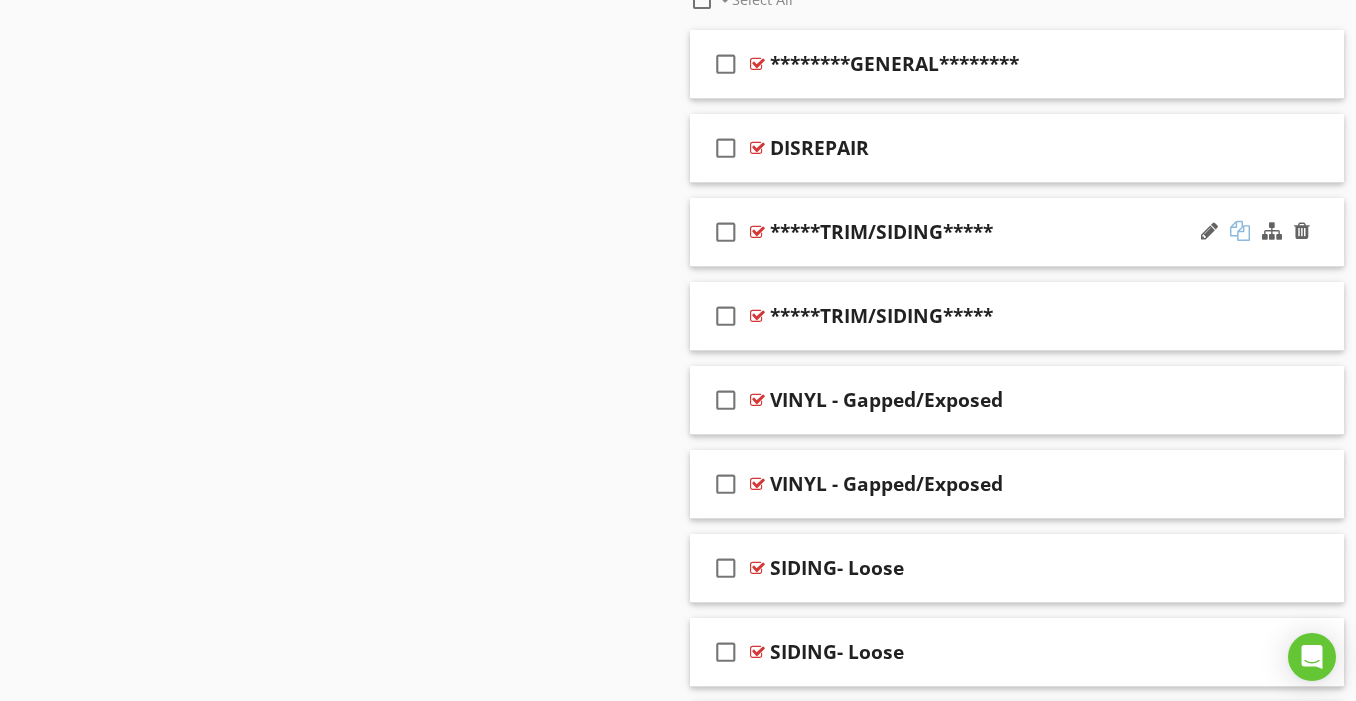 click at bounding box center (1240, 231) 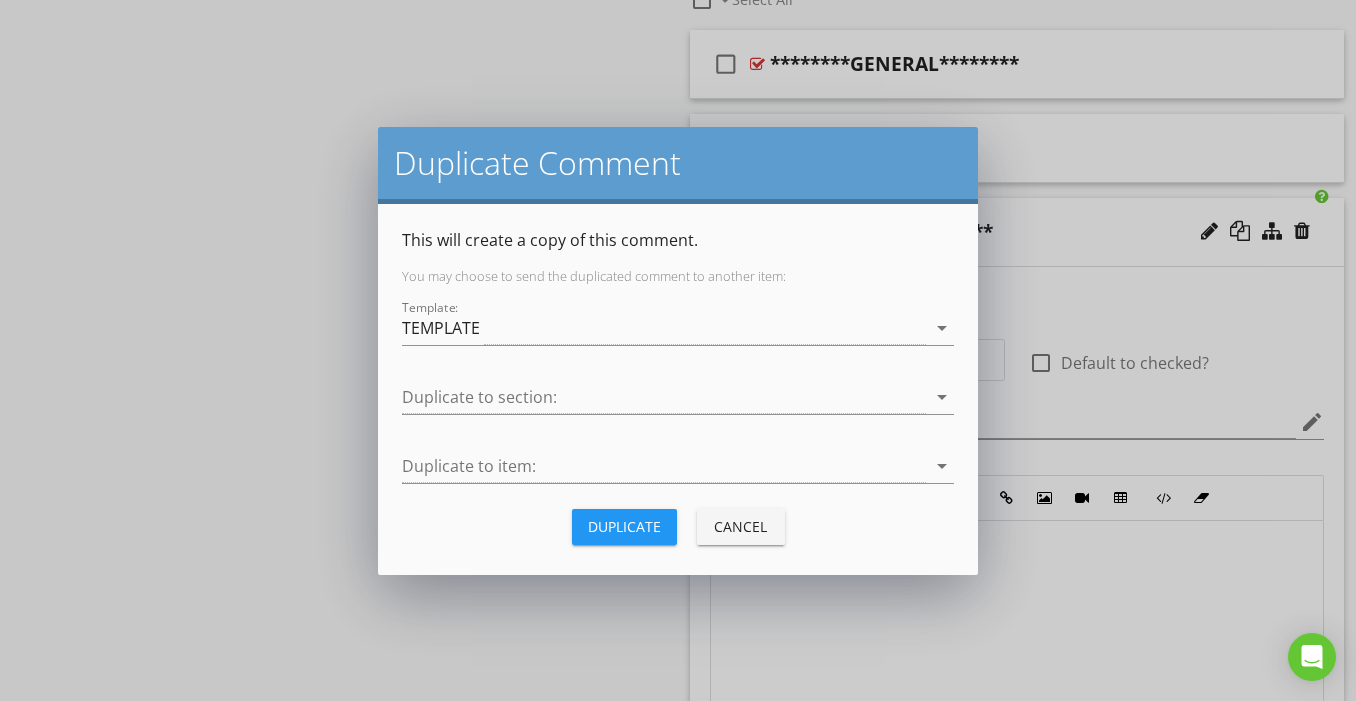 click on "Duplicate" at bounding box center [624, 526] 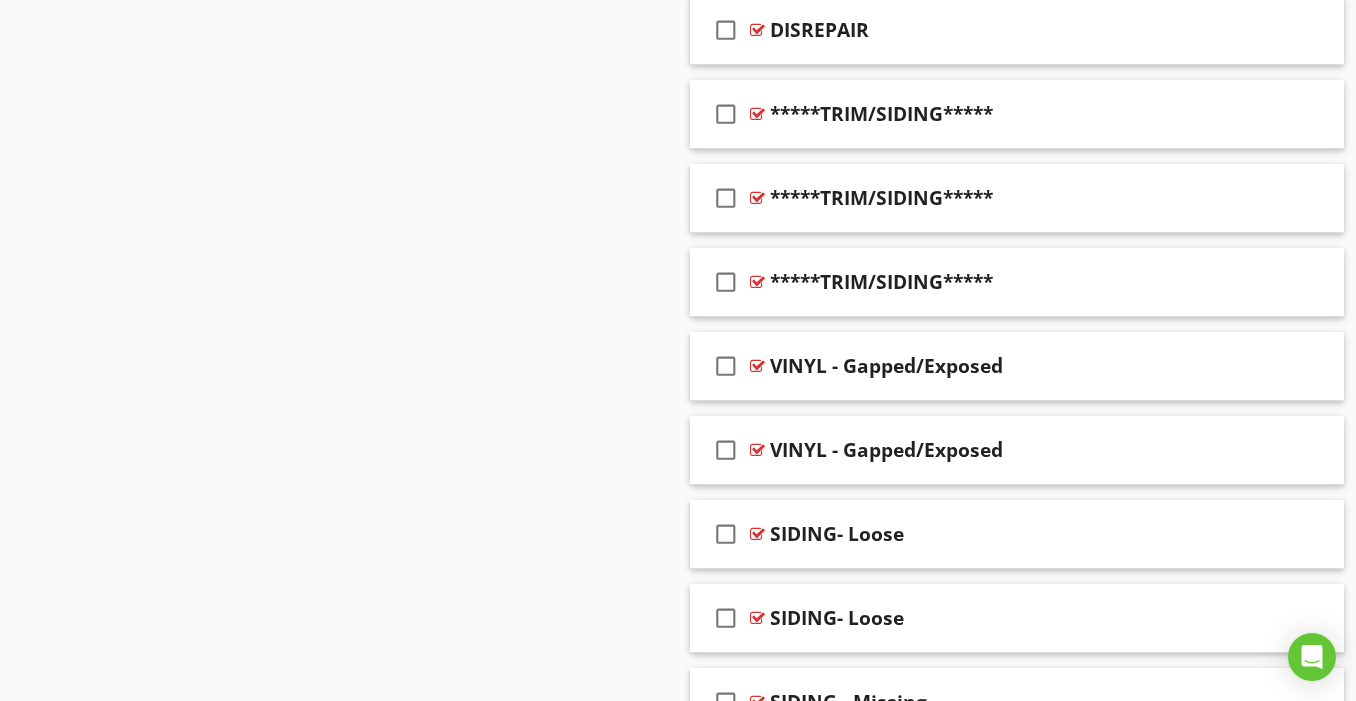scroll, scrollTop: 1792, scrollLeft: 0, axis: vertical 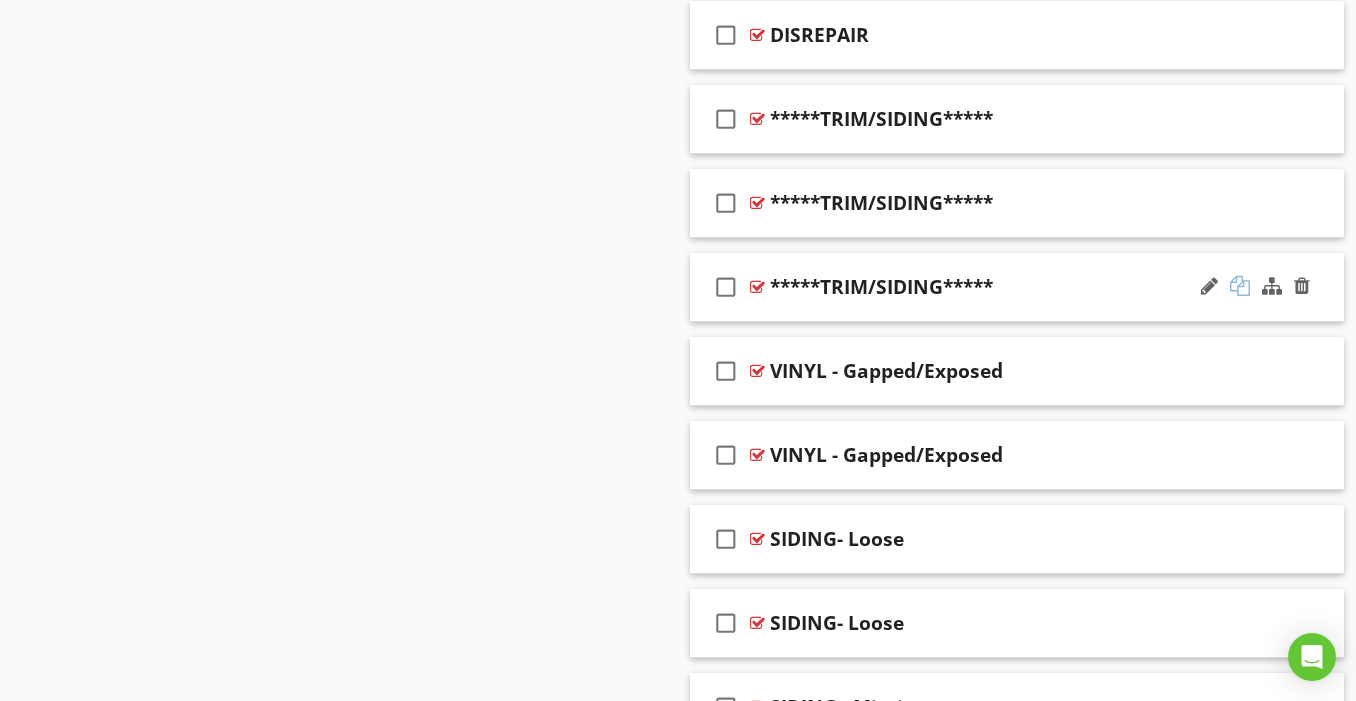 click at bounding box center [1240, 286] 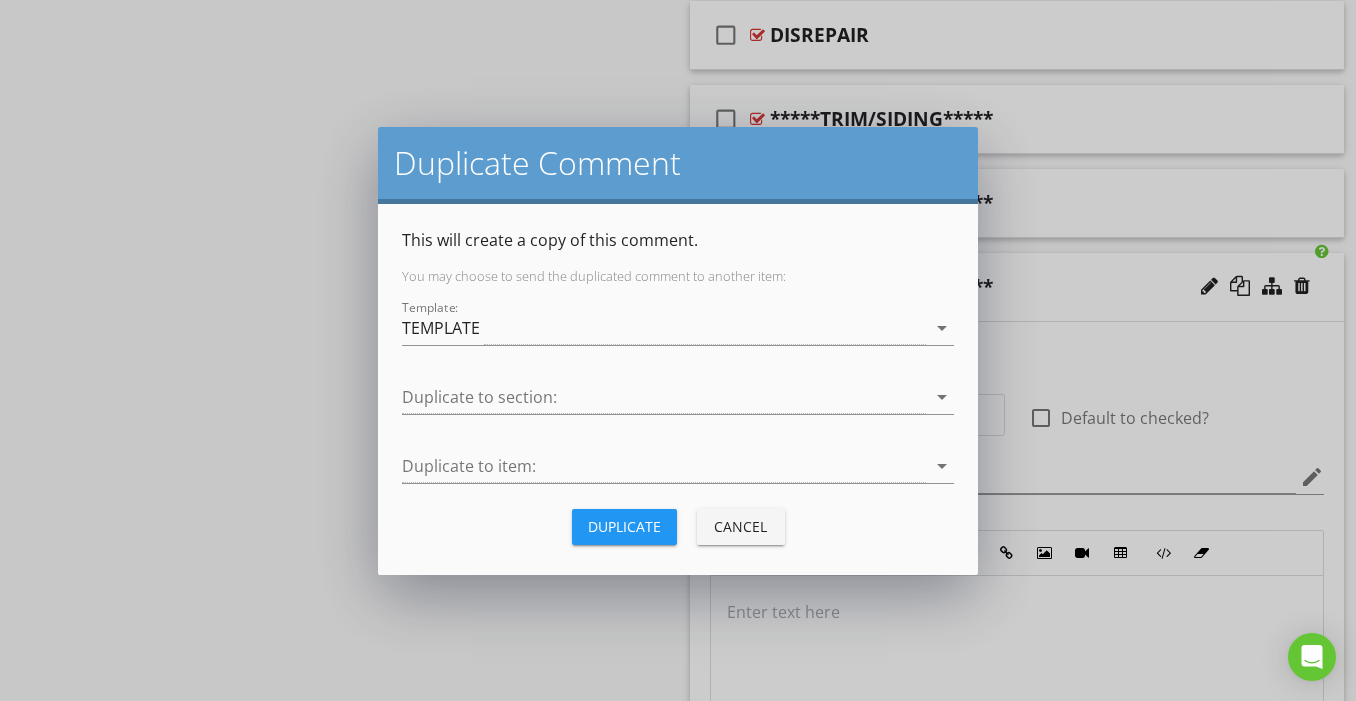 click on "Duplicate" at bounding box center (624, 526) 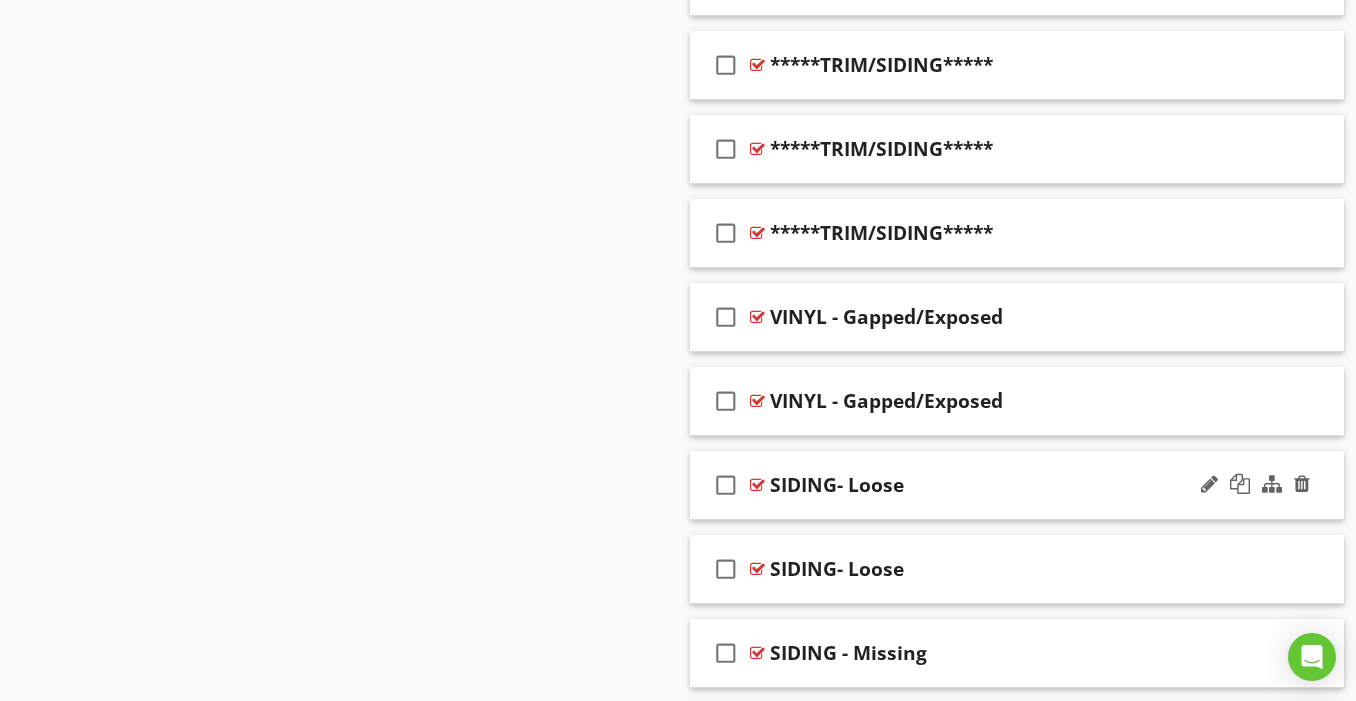 scroll, scrollTop: 1927, scrollLeft: 0, axis: vertical 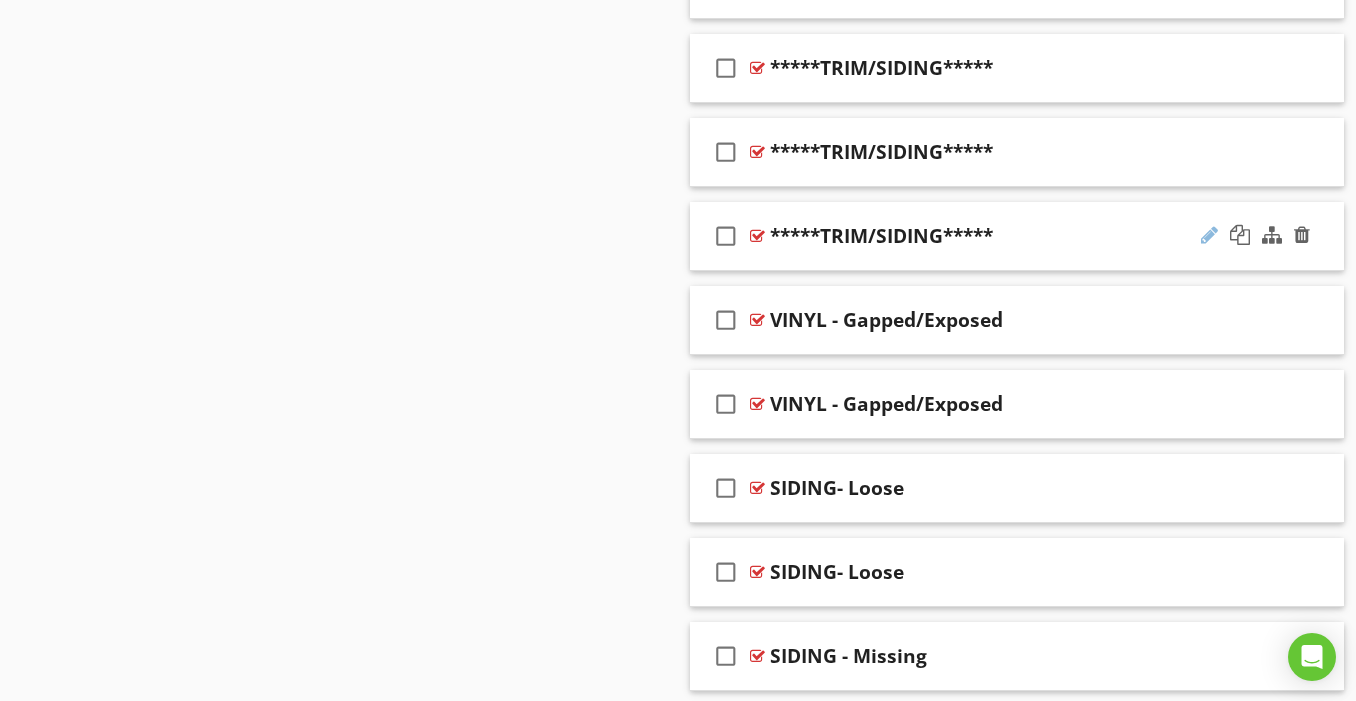 click at bounding box center [1209, 235] 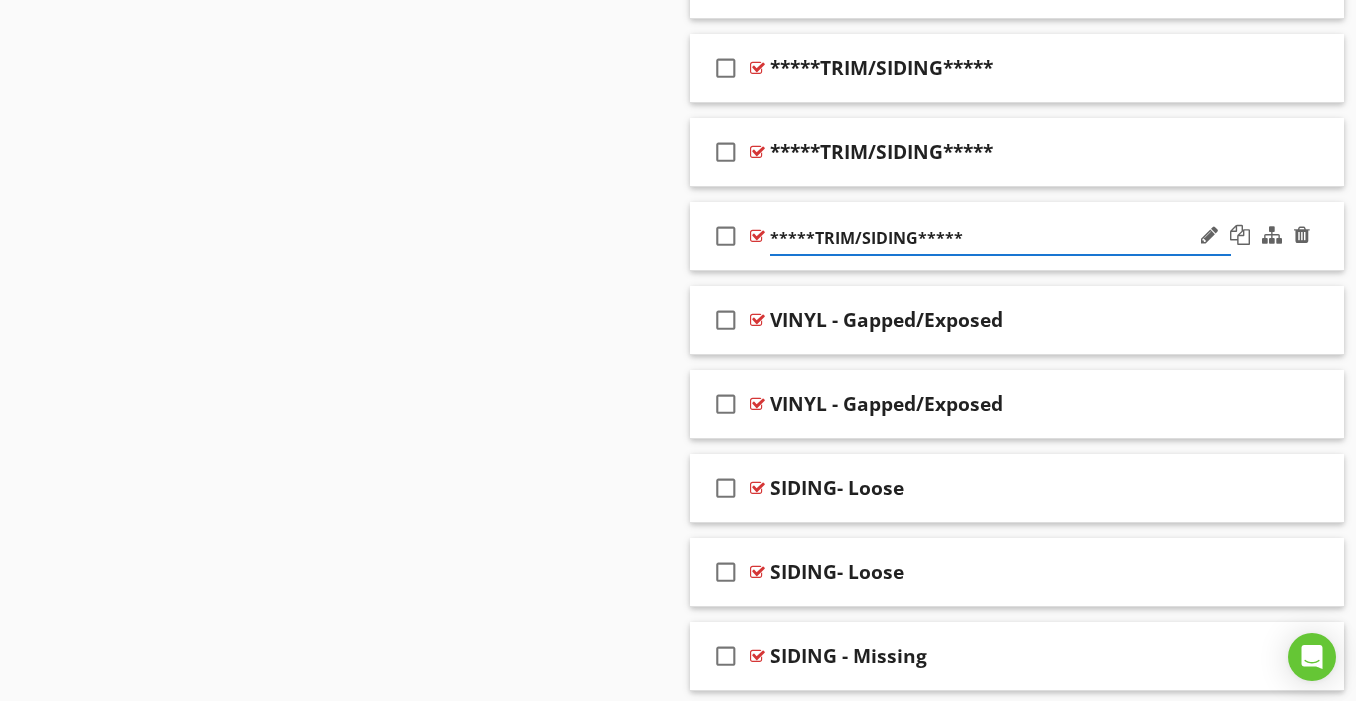 click on "*****TRIM/SIDING*****" at bounding box center [1000, 238] 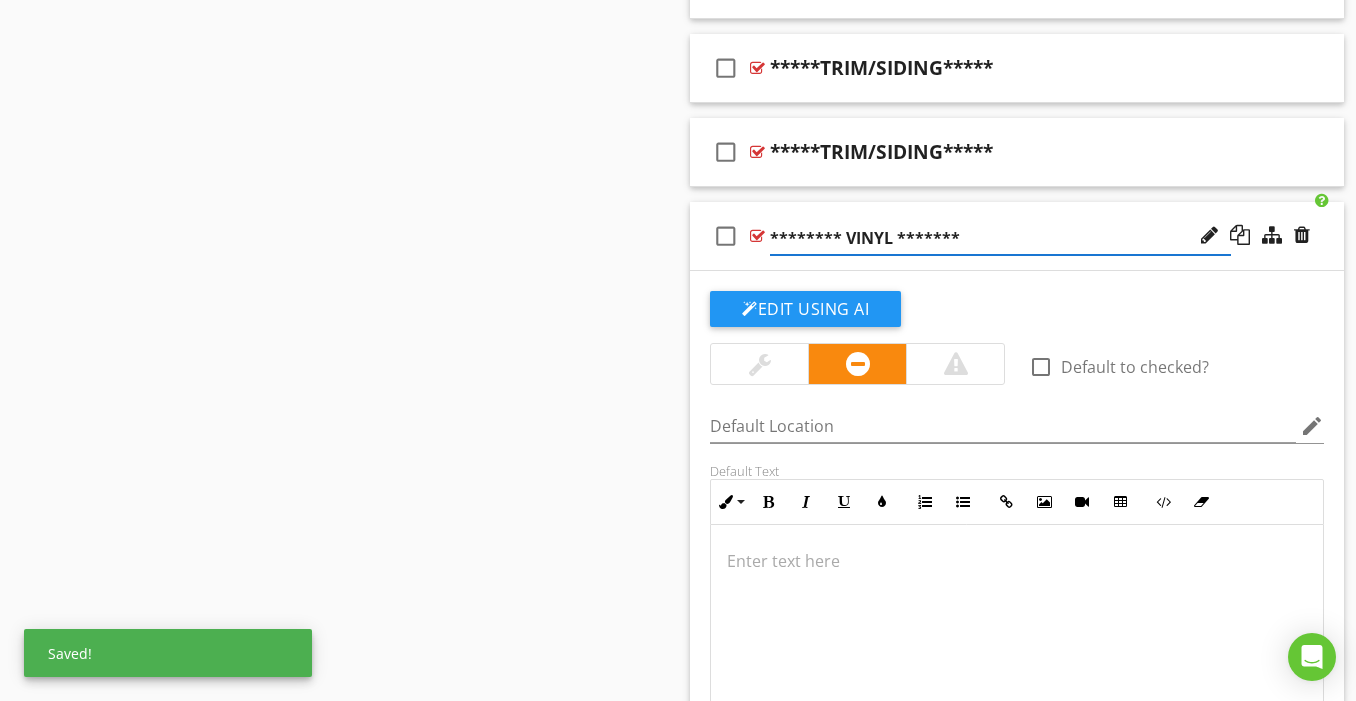 type on "******** VINYL ********" 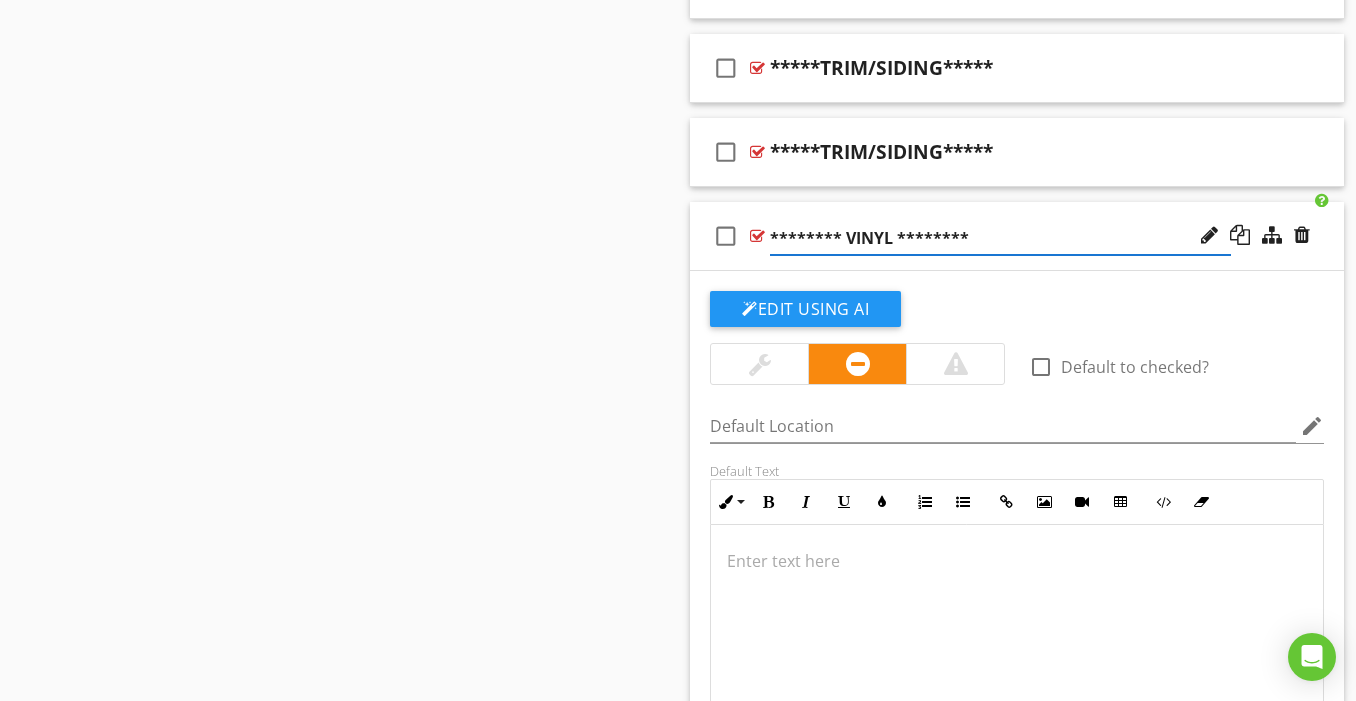 click on "check_box_outline_blank         ******** VINYL ********" at bounding box center [1017, 236] 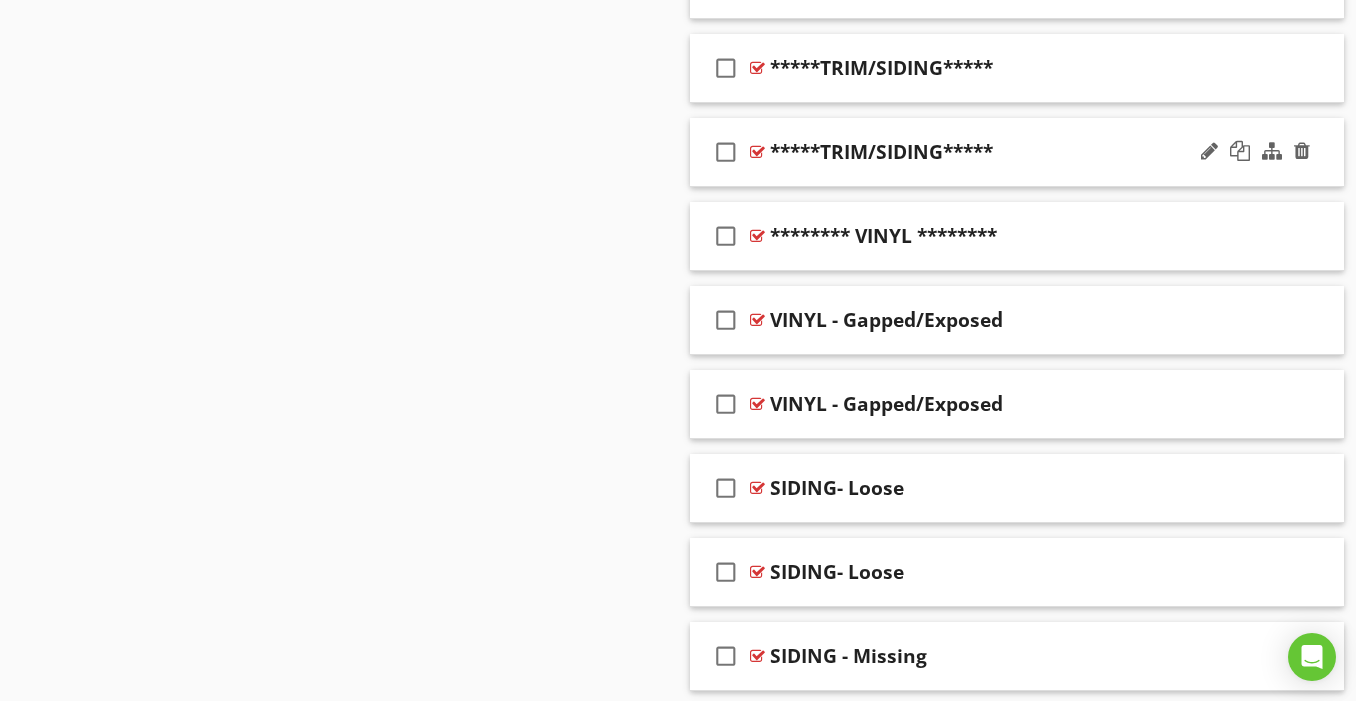 type 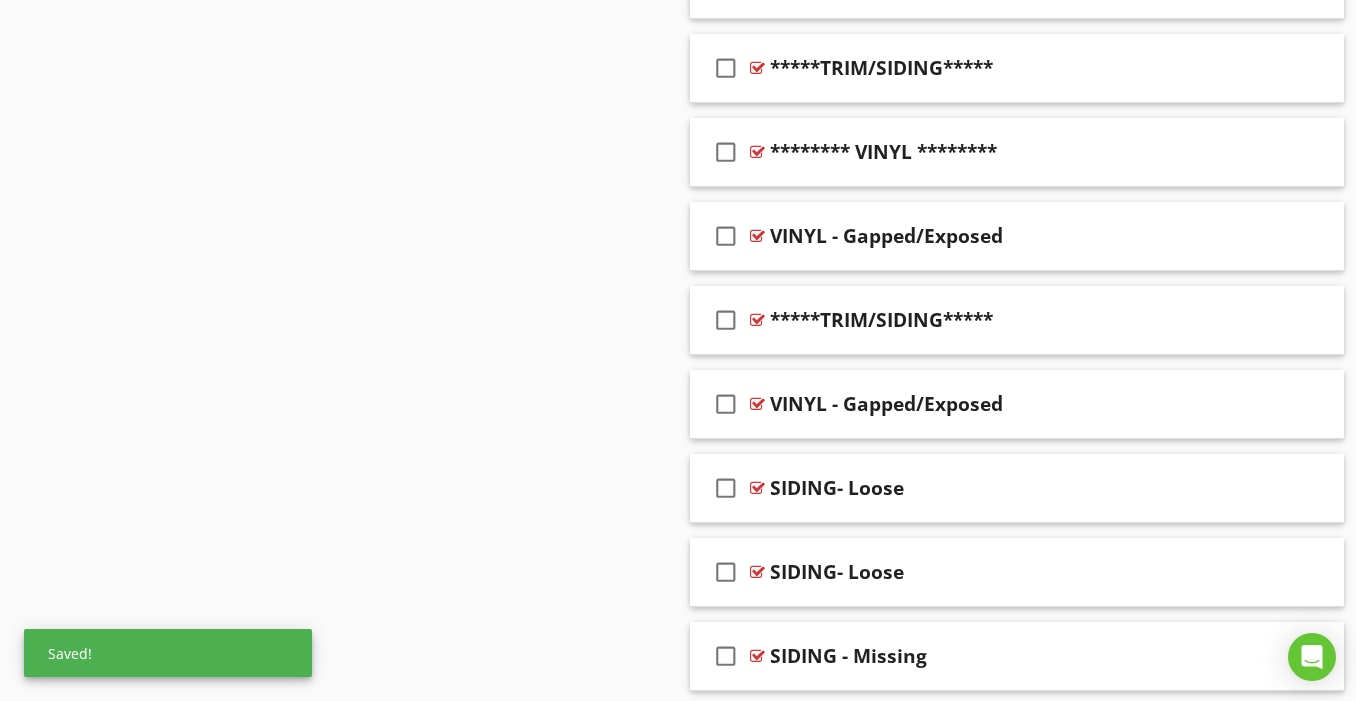 click on "Sections
GENERAL            EXTERIOR           ROOF           ATTIC           GARAGE           FUEL SERVICE           ELECTRICAL           PLUMBING           APPLIANCES           HVAC           INTERIORS           ENVIROMENTAL ANALYSIS           PIER & BEAM/CRAWLSPACE           POOLS & SPAS           WELL INSPECTION           SEWER SYSTEMS SCAN           IRRIGATION/SPRINKLER SYSTEM           SHEDS/SEPARATE STRUCTURES           THERMAL IMAGES           PRE-INSPECTION PHOTOS
Section
Attachments
Attachment
Items
SIDING, TRIM & MATERIALS           GRADING & VEGITATION           WALKWAYS, PATIOS & DRIVEWAYS           FOUNDATION           EXTERIOR DOORS           DOORBELL           GUTTERS            PORCHES, DECKS & ATTACHMENTS           LOG EXTERIOR           VENTS           EXTERIOR CLOSETS           EXTERIOR SHOWER           GENERATOR
Comments" at bounding box center [678, 1068] 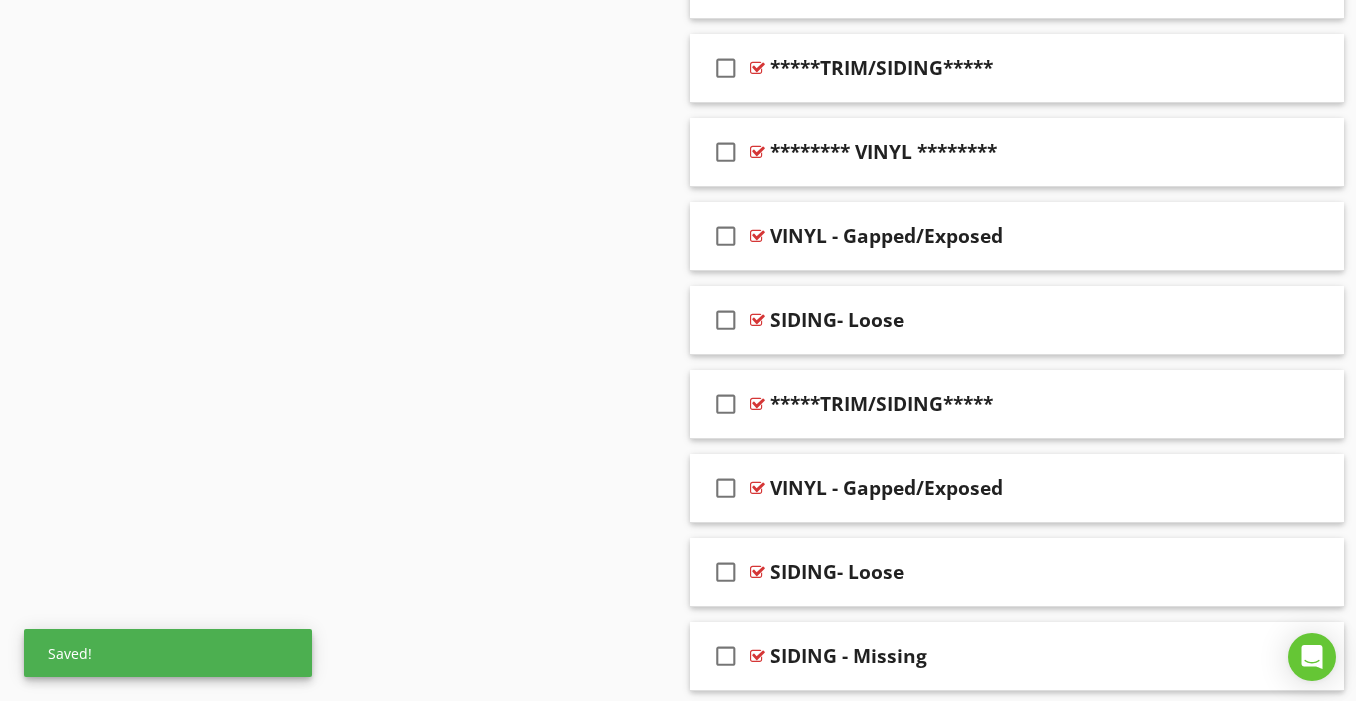 click on "Sections
GENERAL            EXTERIOR           ROOF           ATTIC           GARAGE           FUEL SERVICE           ELECTRICAL           PLUMBING           APPLIANCES           HVAC           INTERIORS           ENVIROMENTAL ANALYSIS           PIER & BEAM/CRAWLSPACE           POOLS & SPAS           WELL INSPECTION           SEWER SYSTEMS SCAN           IRRIGATION/SPRINKLER SYSTEM           SHEDS/SEPARATE STRUCTURES           THERMAL IMAGES           PRE-INSPECTION PHOTOS
Section
Attachments
Attachment
Items
SIDING, TRIM & MATERIALS           GRADING & VEGITATION           WALKWAYS, PATIOS & DRIVEWAYS           FOUNDATION           EXTERIOR DOORS           DOORBELL           GUTTERS            PORCHES, DECKS & ATTACHMENTS           LOG EXTERIOR           VENTS           EXTERIOR CLOSETS           EXTERIOR SHOWER           GENERATOR
Comments" at bounding box center [678, 1068] 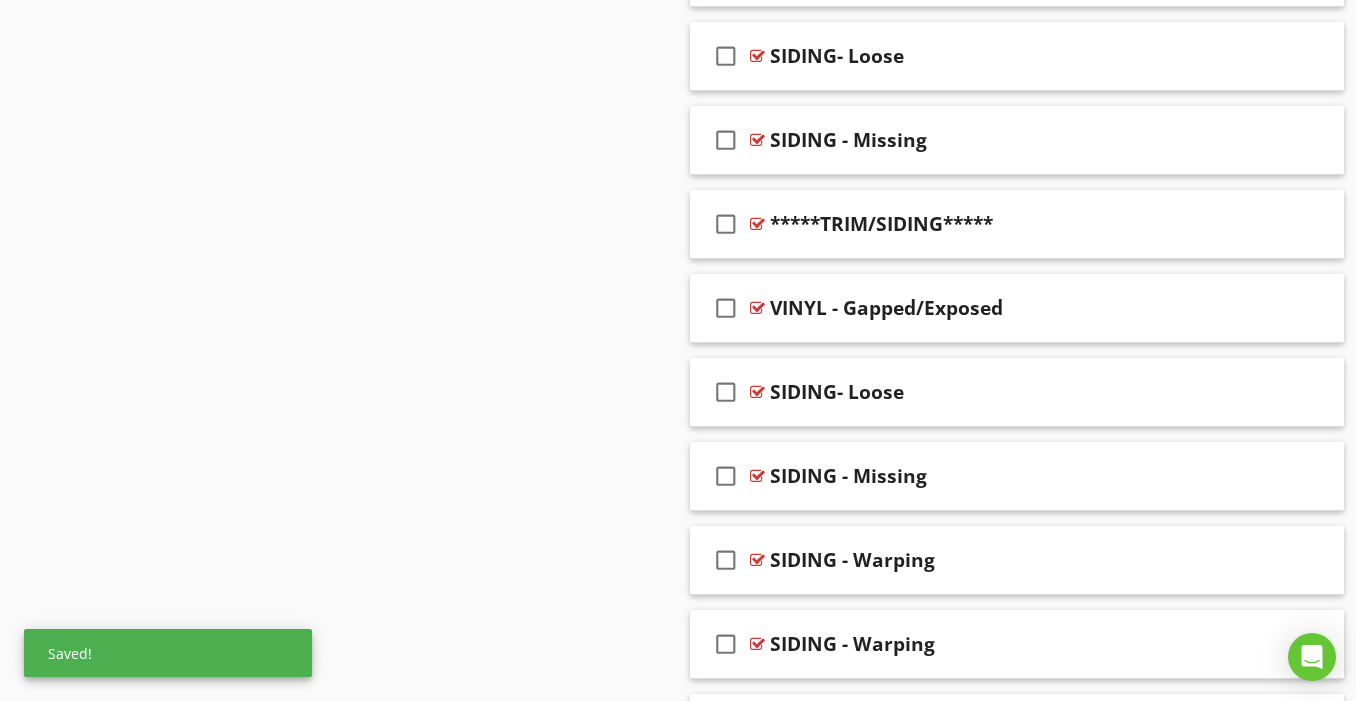 scroll, scrollTop: 2195, scrollLeft: 0, axis: vertical 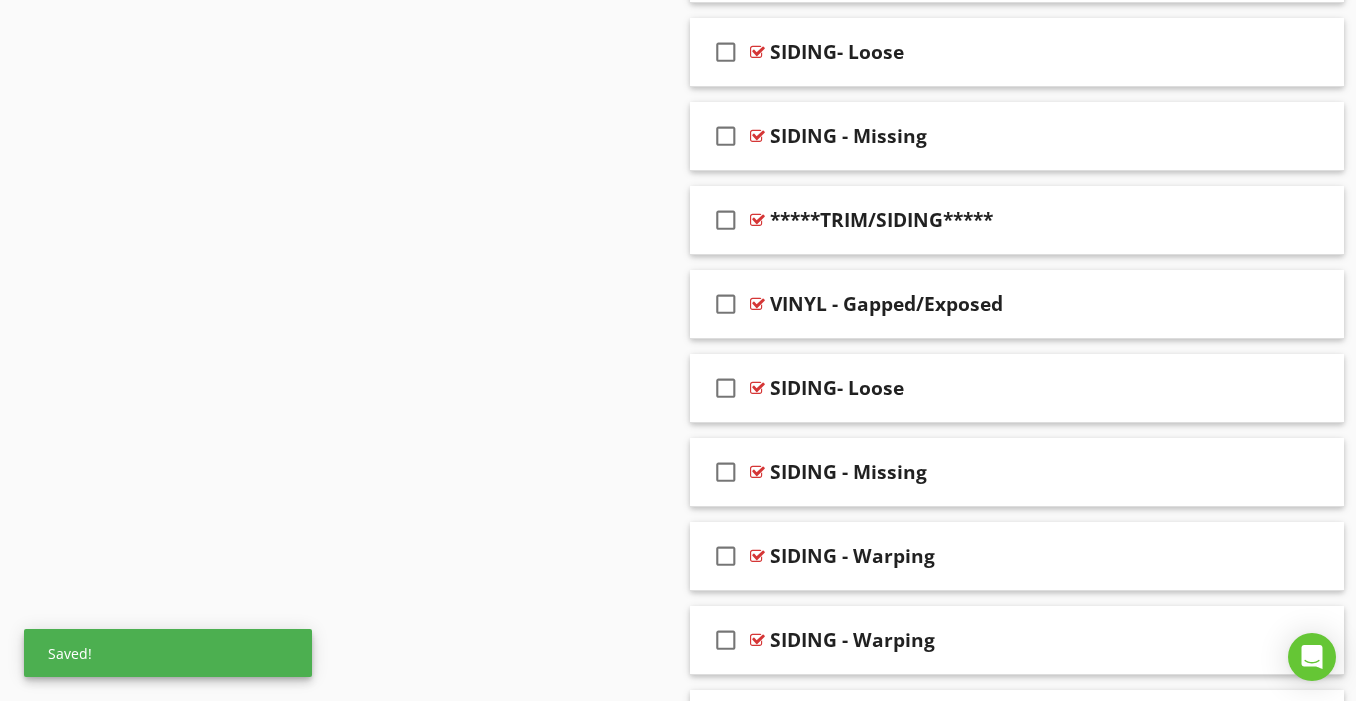 click on "Sections
GENERAL            EXTERIOR           ROOF           ATTIC           GARAGE           FUEL SERVICE           ELECTRICAL           PLUMBING           APPLIANCES           HVAC           INTERIORS           ENVIROMENTAL ANALYSIS           PIER & BEAM/CRAWLSPACE           POOLS & SPAS           WELL INSPECTION           SEWER SYSTEMS SCAN           IRRIGATION/SPRINKLER SYSTEM           SHEDS/SEPARATE STRUCTURES           THERMAL IMAGES           PRE-INSPECTION PHOTOS
Section
Attachments
Attachment
Items
SIDING, TRIM & MATERIALS           GRADING & VEGITATION           WALKWAYS, PATIOS & DRIVEWAYS           FOUNDATION           EXTERIOR DOORS           DOORBELL           GUTTERS            PORCHES, DECKS & ATTACHMENTS           LOG EXTERIOR           VENTS           EXTERIOR CLOSETS           EXTERIOR SHOWER           GENERATOR
Comments" at bounding box center [678, 800] 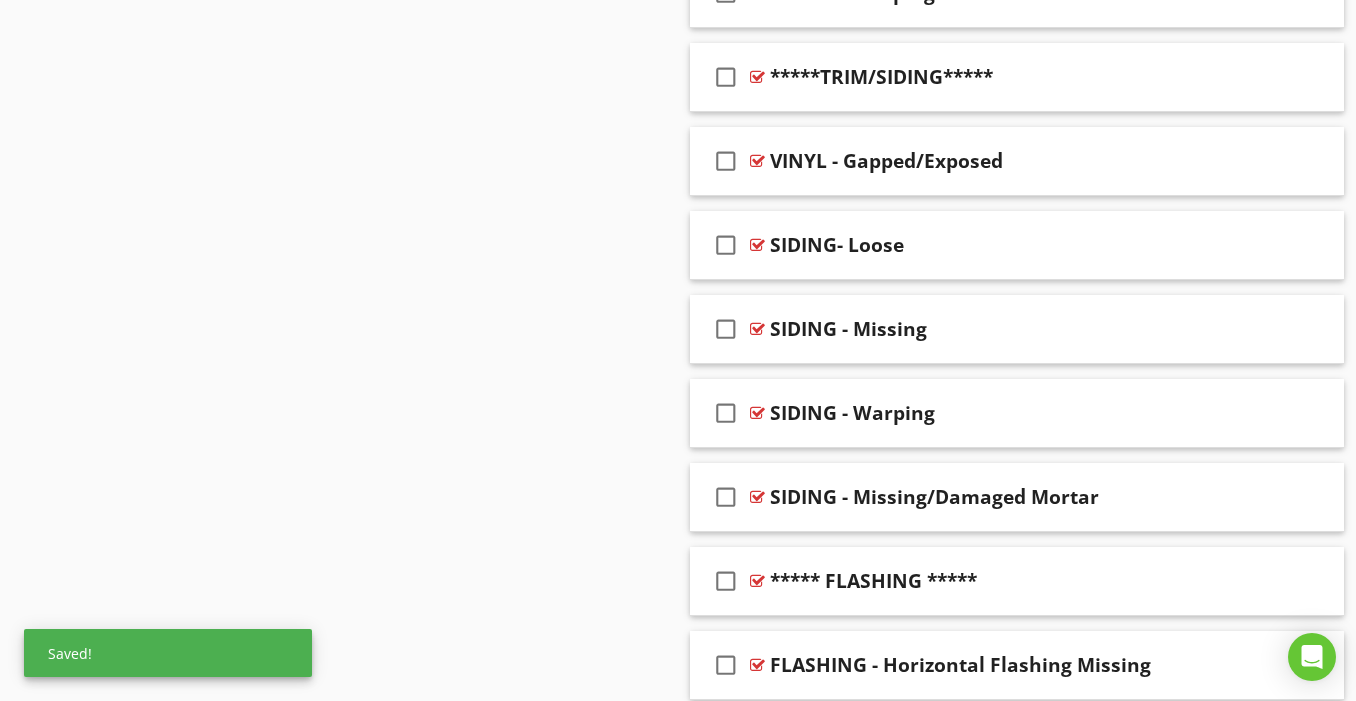scroll, scrollTop: 2431, scrollLeft: 0, axis: vertical 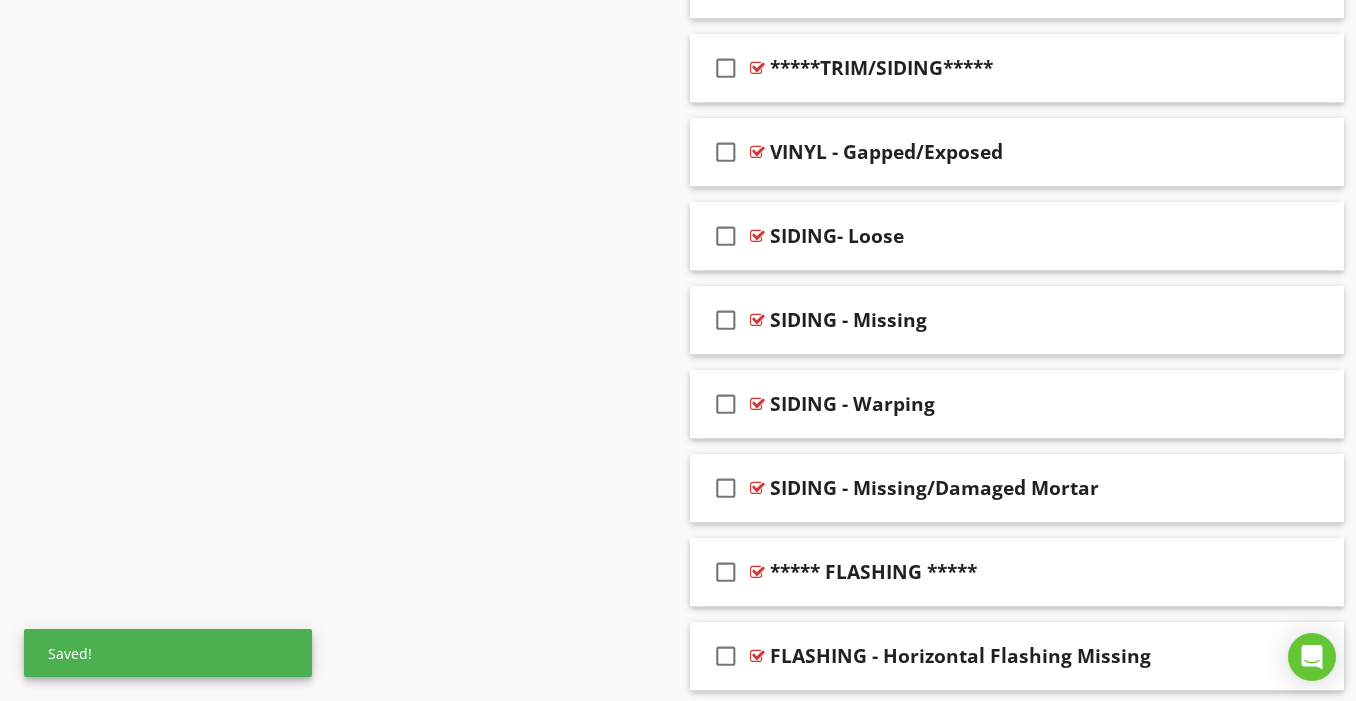 click on "Sections
GENERAL            EXTERIOR           ROOF           ATTIC           GARAGE           FUEL SERVICE           ELECTRICAL           PLUMBING           APPLIANCES           HVAC           INTERIORS           ENVIROMENTAL ANALYSIS           PIER & BEAM/CRAWLSPACE           POOLS & SPAS           WELL INSPECTION           SEWER SYSTEMS SCAN           IRRIGATION/SPRINKLER SYSTEM           SHEDS/SEPARATE STRUCTURES           THERMAL IMAGES           PRE-INSPECTION PHOTOS
Section
Attachments
Attachment
Items
SIDING, TRIM & MATERIALS           GRADING & VEGITATION           WALKWAYS, PATIOS & DRIVEWAYS           FOUNDATION           EXTERIOR DOORS           DOORBELL           GUTTERS            PORCHES, DECKS & ATTACHMENTS           LOG EXTERIOR           VENTS           EXTERIOR CLOSETS           EXTERIOR SHOWER           GENERATOR
Comments" at bounding box center [678, 564] 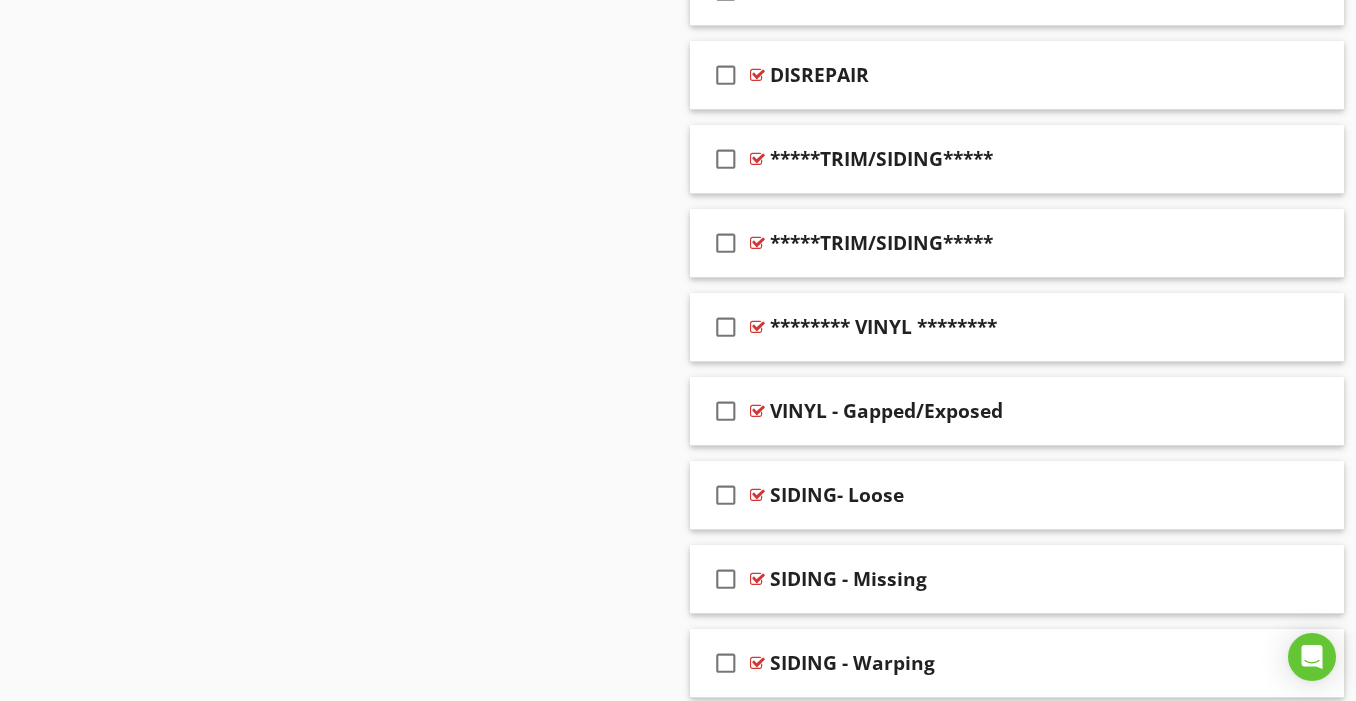 scroll, scrollTop: 1750, scrollLeft: 0, axis: vertical 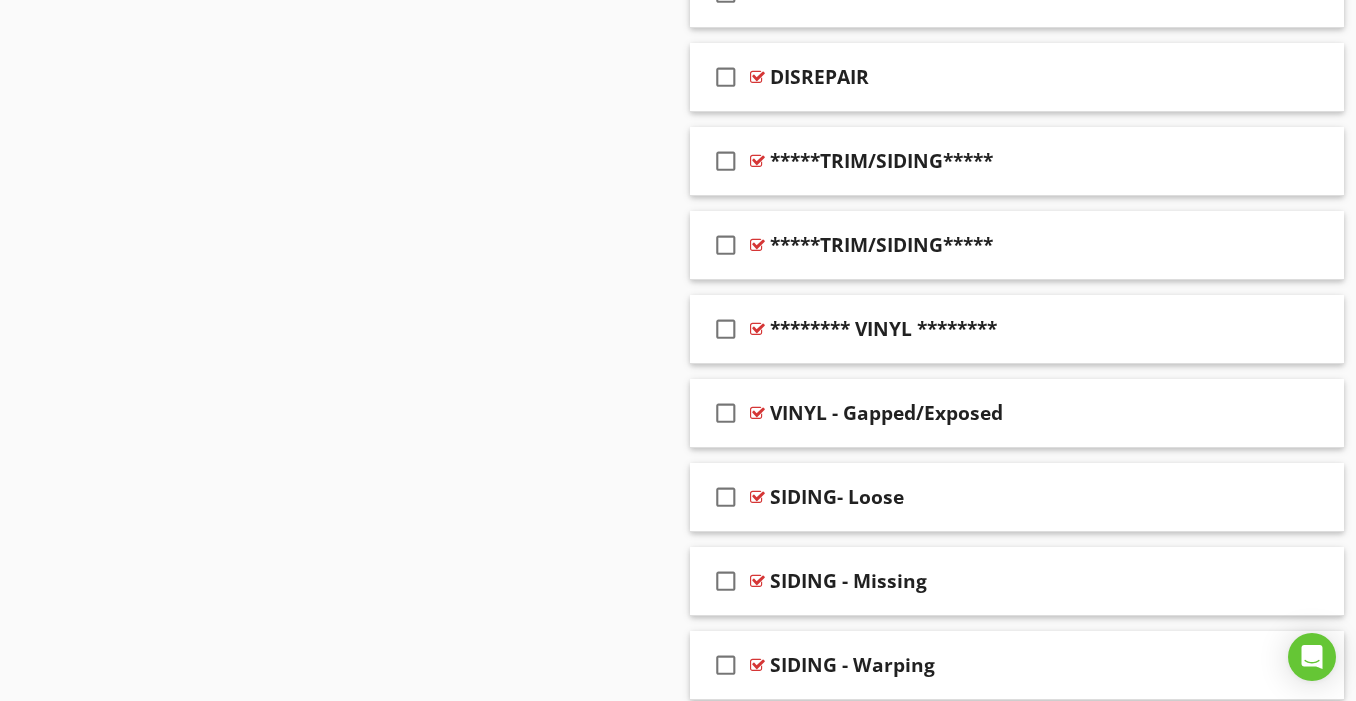 click on "Sections
GENERAL            EXTERIOR           ROOF           ATTIC           GARAGE           FUEL SERVICE           ELECTRICAL           PLUMBING           APPLIANCES           HVAC           INTERIORS           ENVIROMENTAL ANALYSIS           PIER & BEAM/CRAWLSPACE           POOLS & SPAS           WELL INSPECTION           SEWER SYSTEMS SCAN           IRRIGATION/SPRINKLER SYSTEM           SHEDS/SEPARATE STRUCTURES           THERMAL IMAGES           PRE-INSPECTION PHOTOS
Section
Attachments
Attachment
Items
SIDING, TRIM & MATERIALS           GRADING & VEGITATION           WALKWAYS, PATIOS & DRIVEWAYS           FOUNDATION           EXTERIOR DOORS           DOORBELL           GUTTERS            PORCHES, DECKS & ATTACHMENTS           LOG EXTERIOR           VENTS           EXTERIOR CLOSETS           EXTERIOR SHOWER           GENERATOR
Comments" at bounding box center (678, 1245) 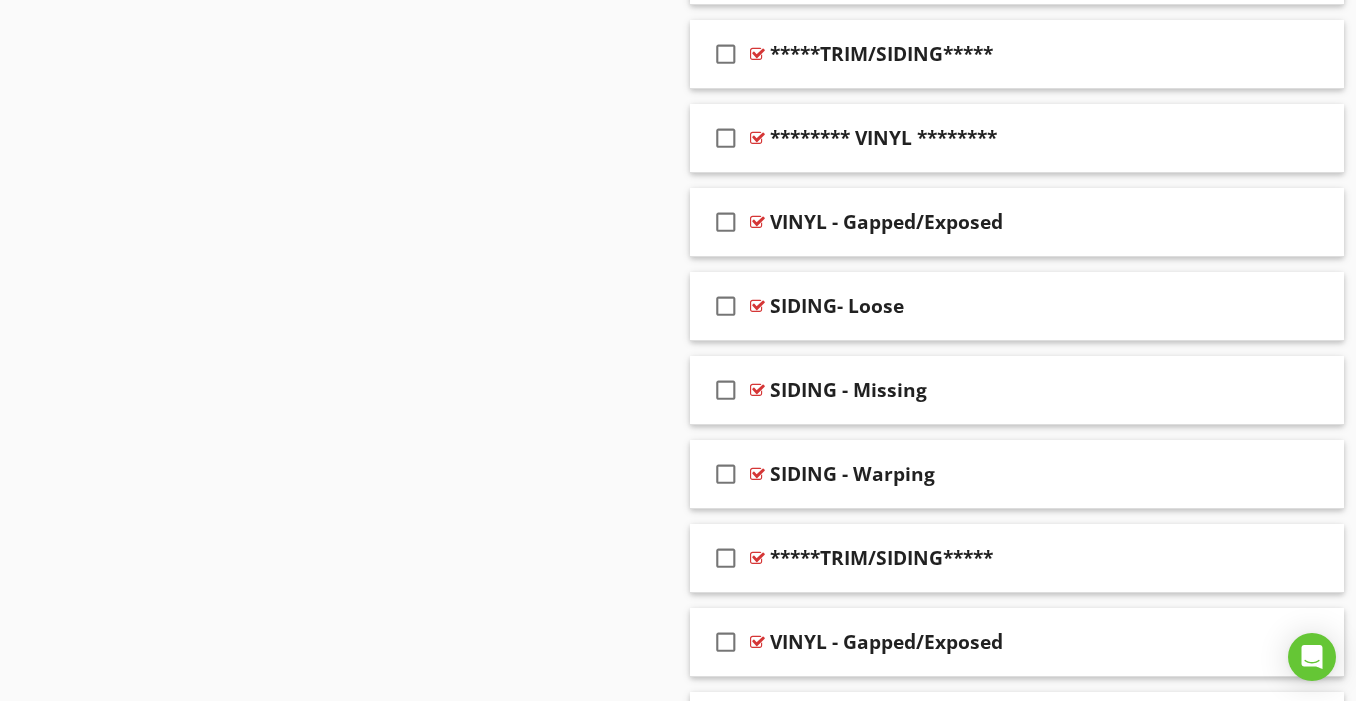 scroll, scrollTop: 1860, scrollLeft: 0, axis: vertical 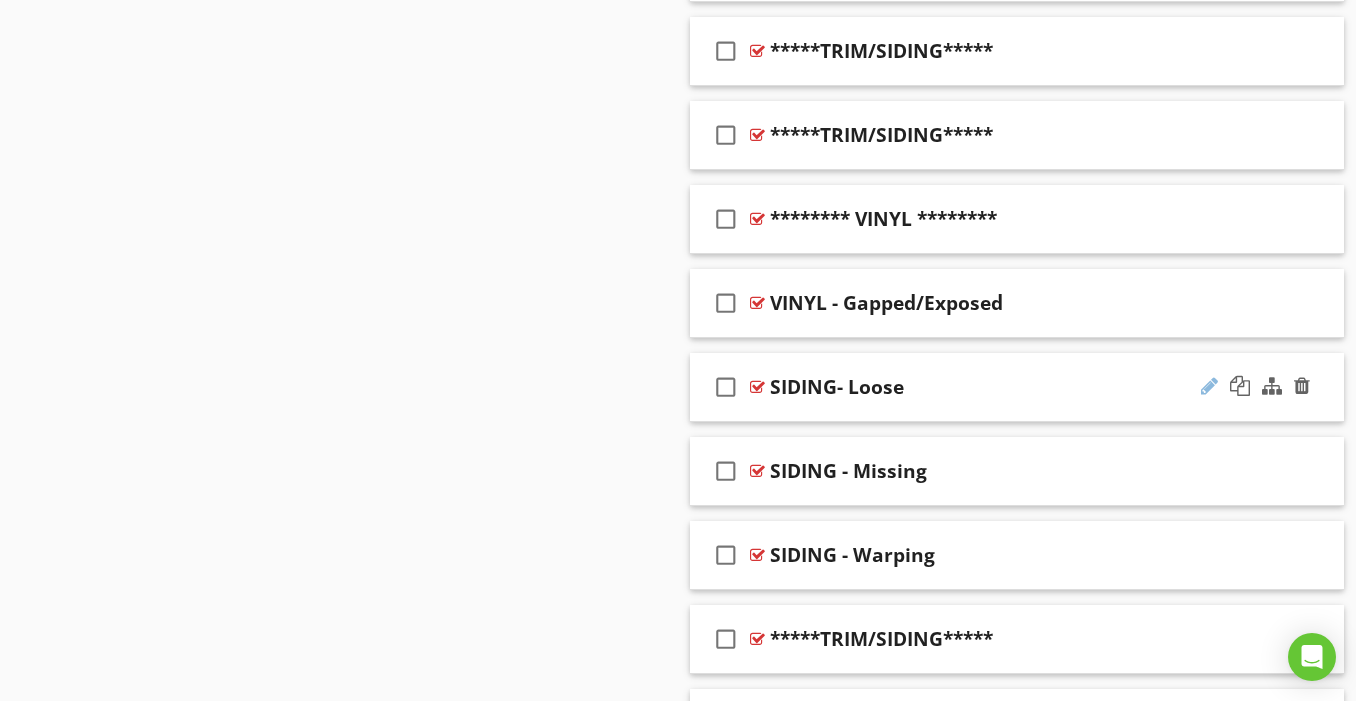 click at bounding box center [1209, 386] 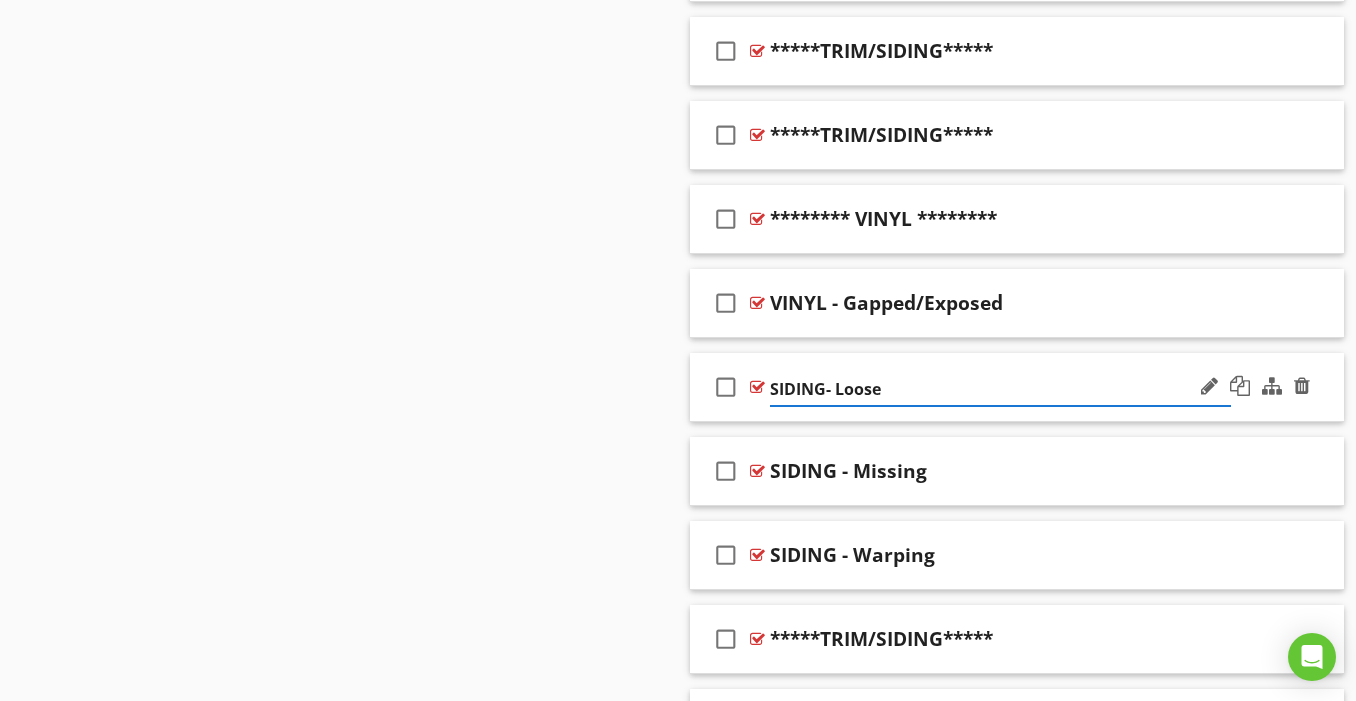 click on "SIDING- Loose" at bounding box center (1000, 389) 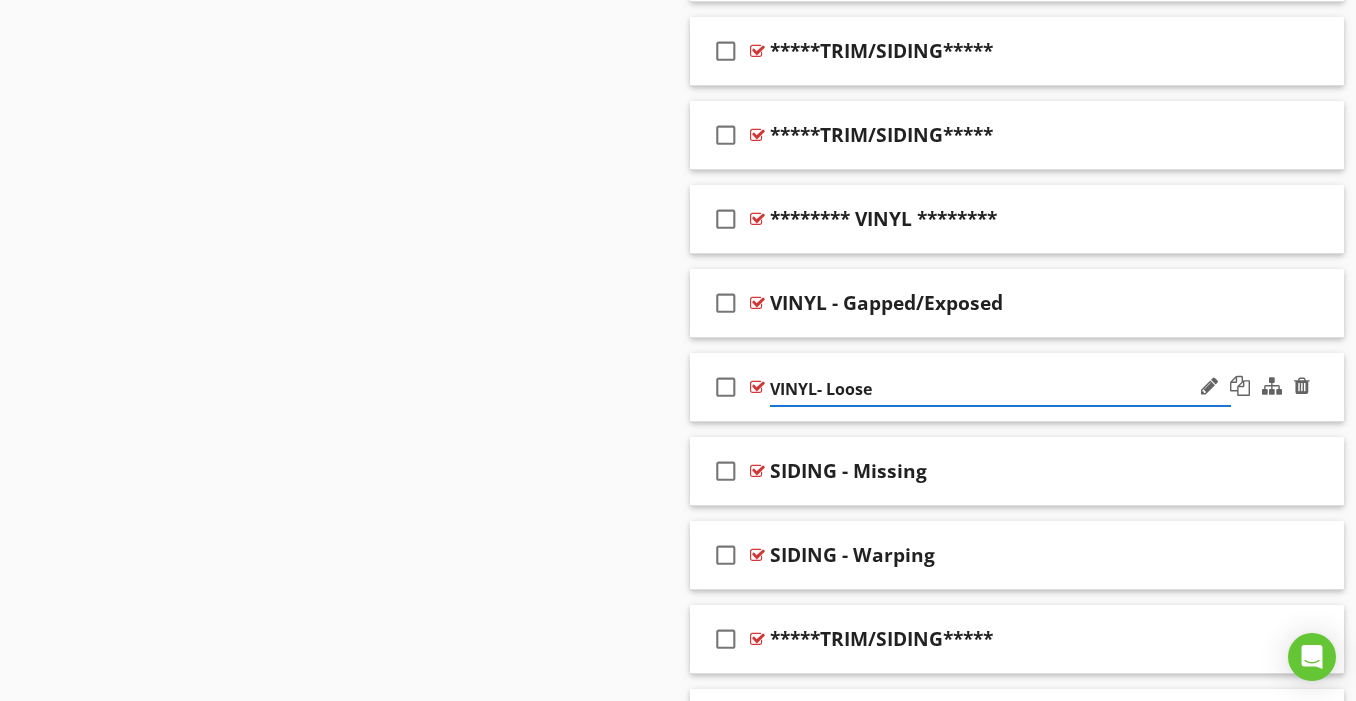 type on "VINYL - Loose" 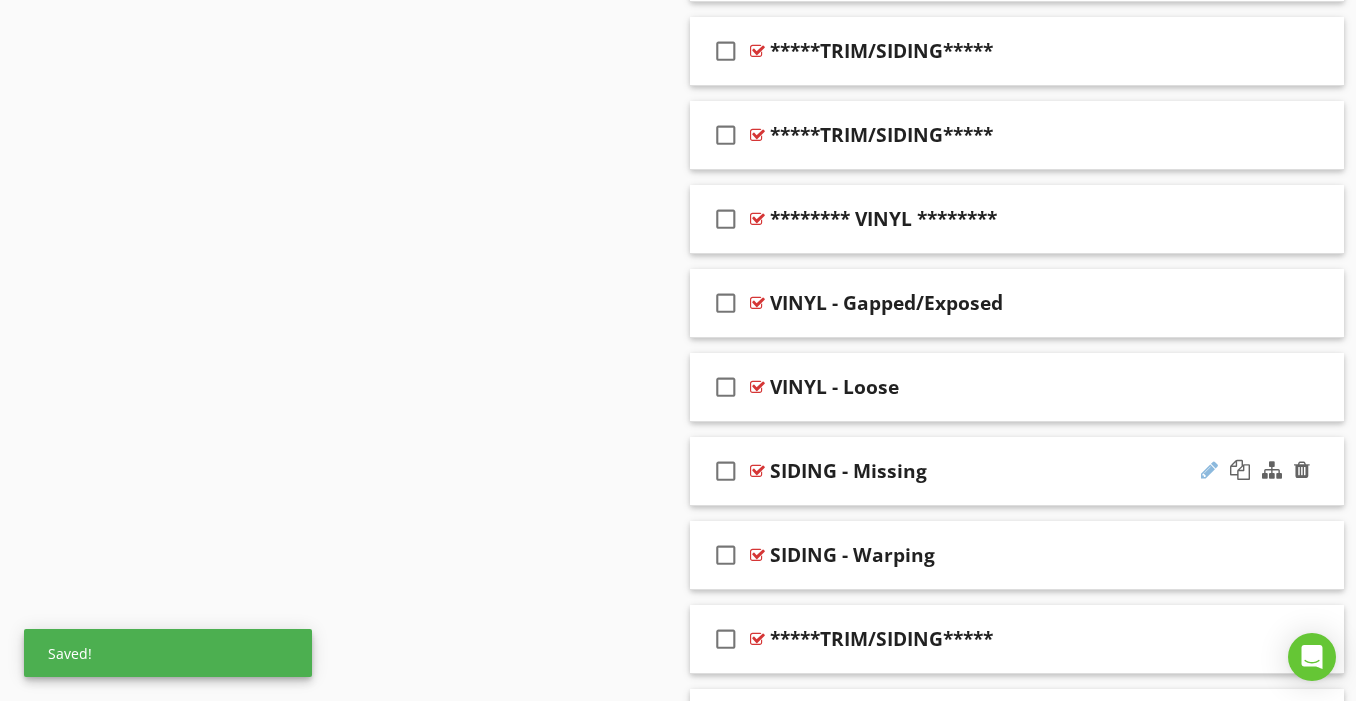 click at bounding box center (1209, 470) 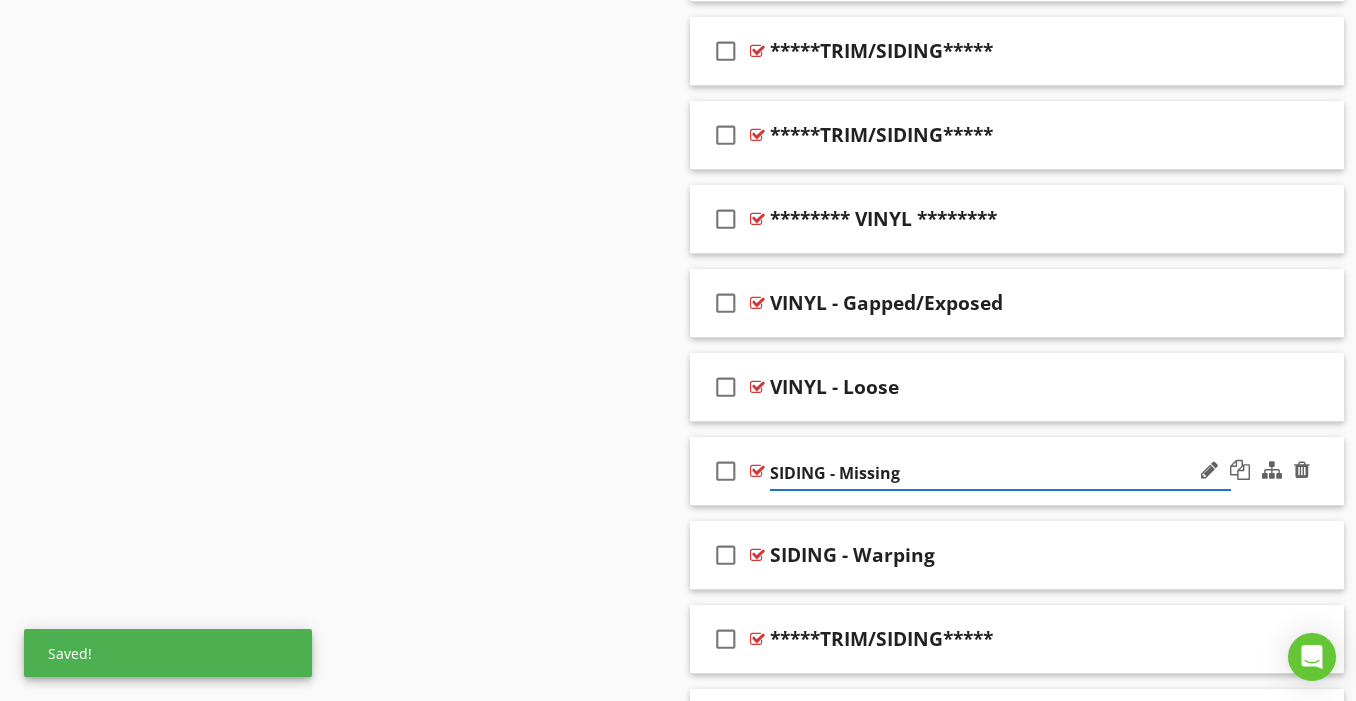 click on "SIDING - Missing" at bounding box center (1000, 473) 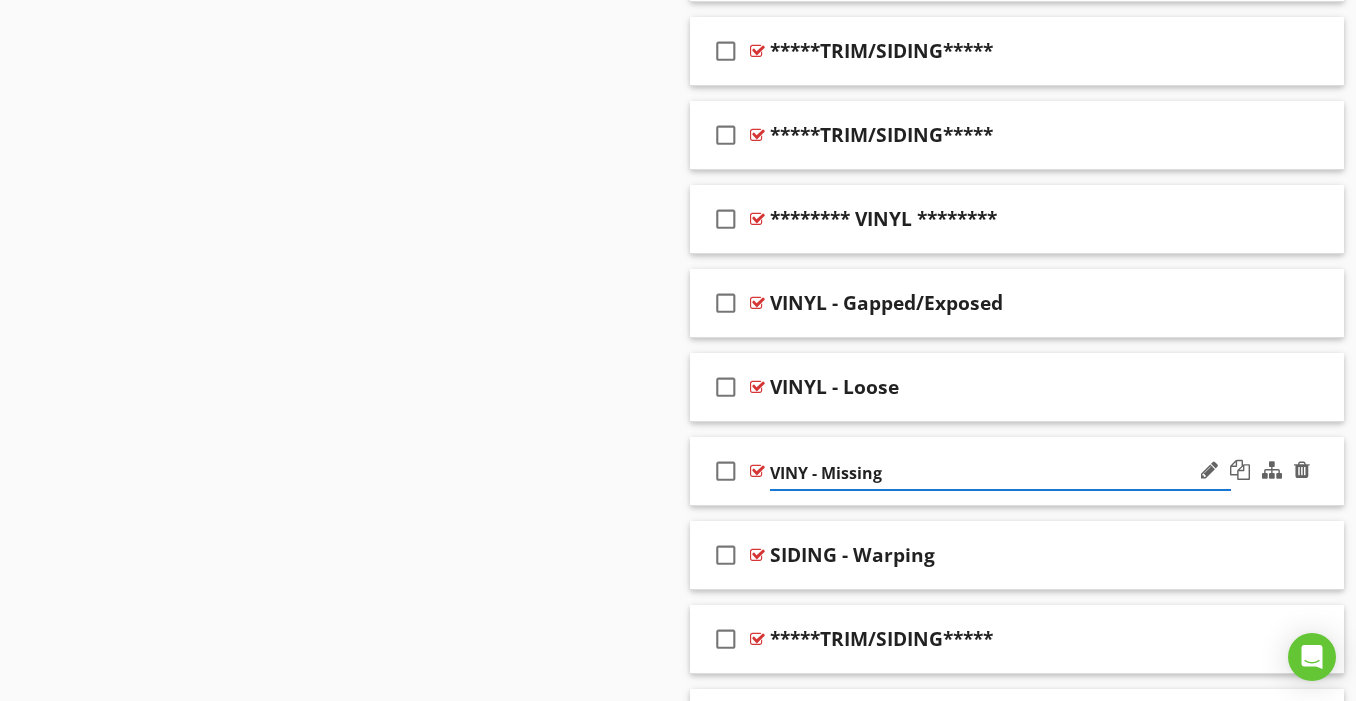 type on "VINYL - Missing" 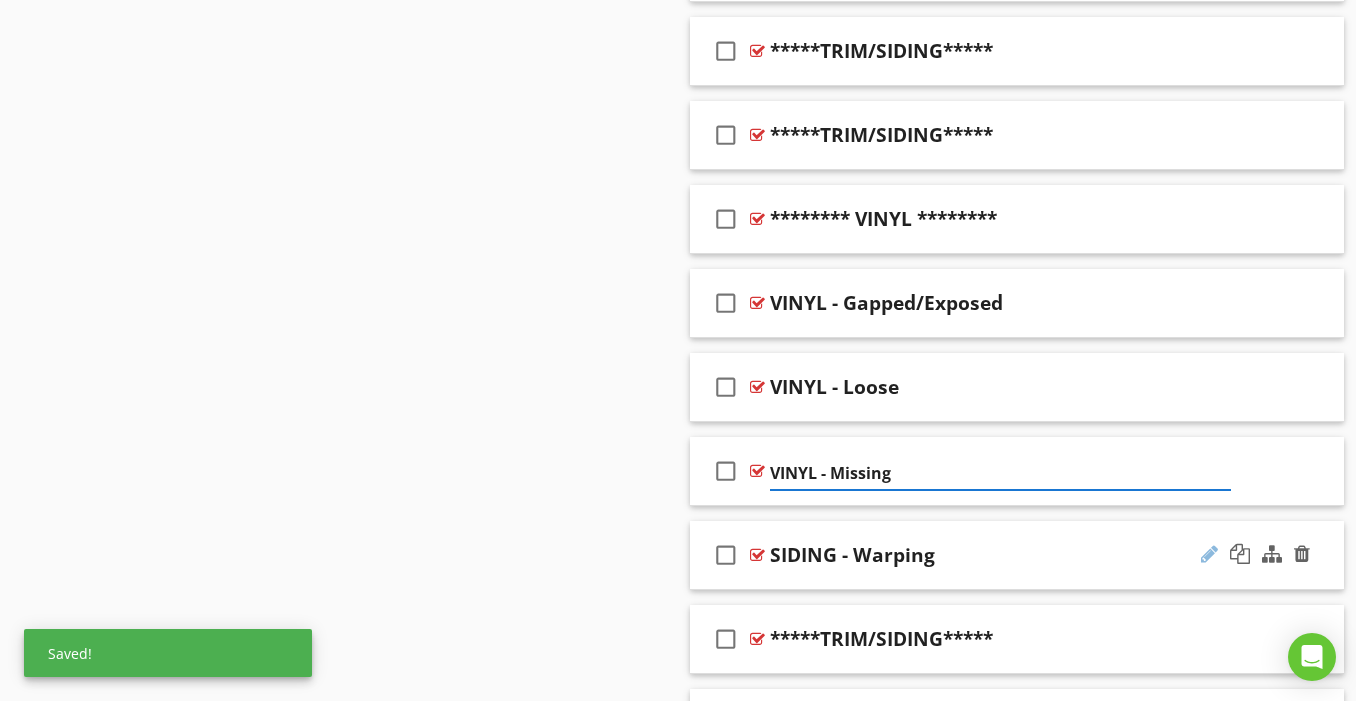 click at bounding box center [1209, 554] 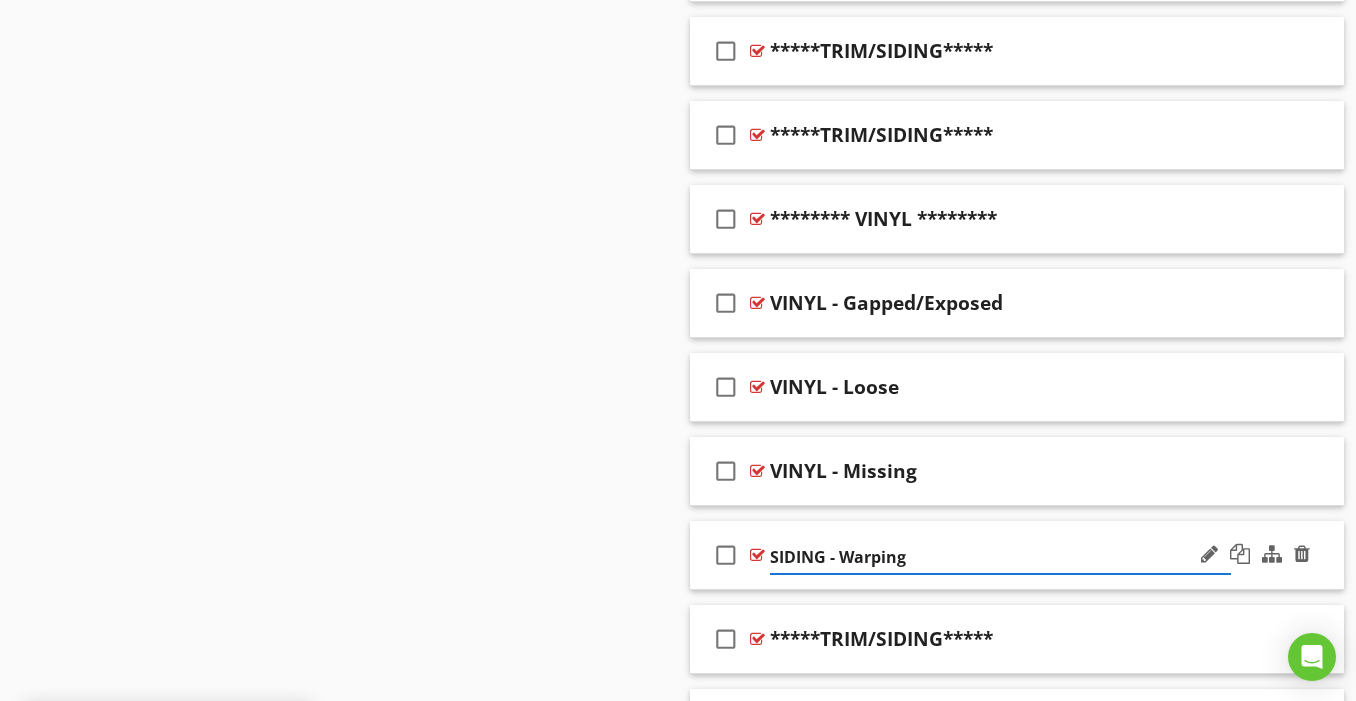 click on "SIDING - Warping" at bounding box center [1000, 557] 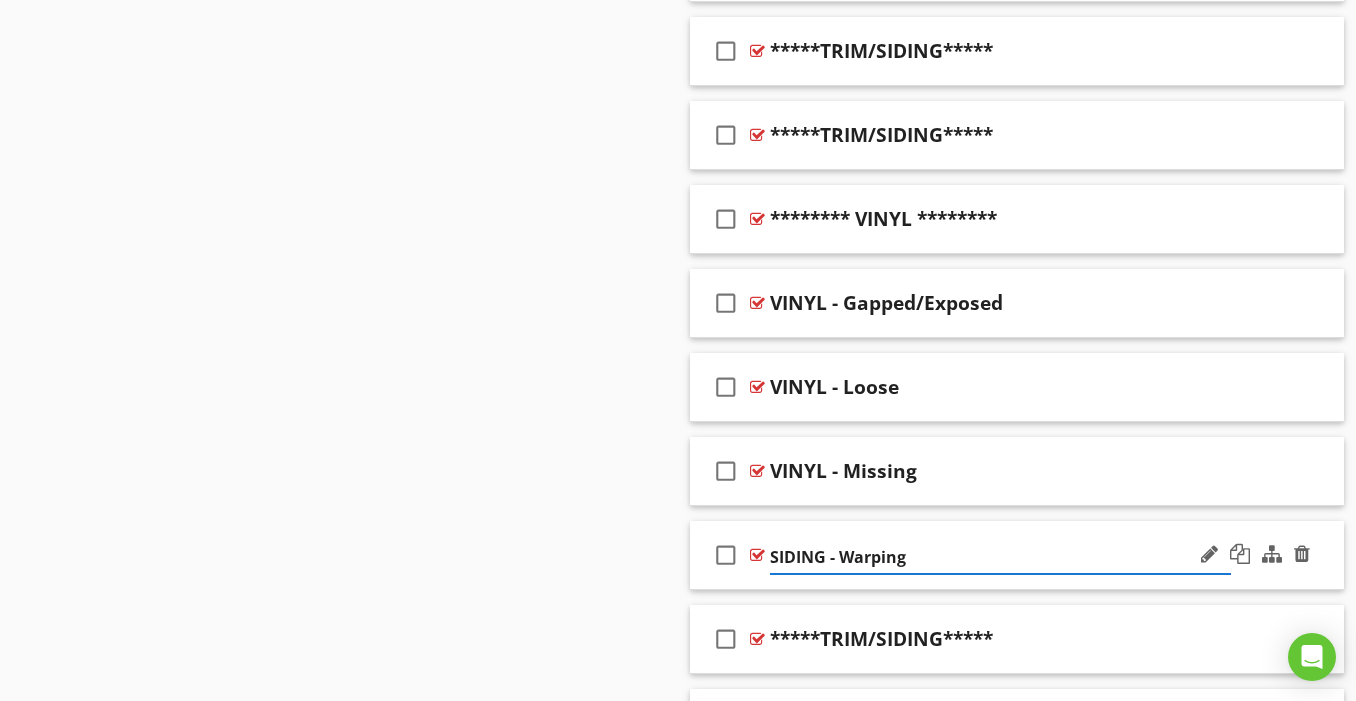 click on "SIDING - Warping" at bounding box center [1000, 557] 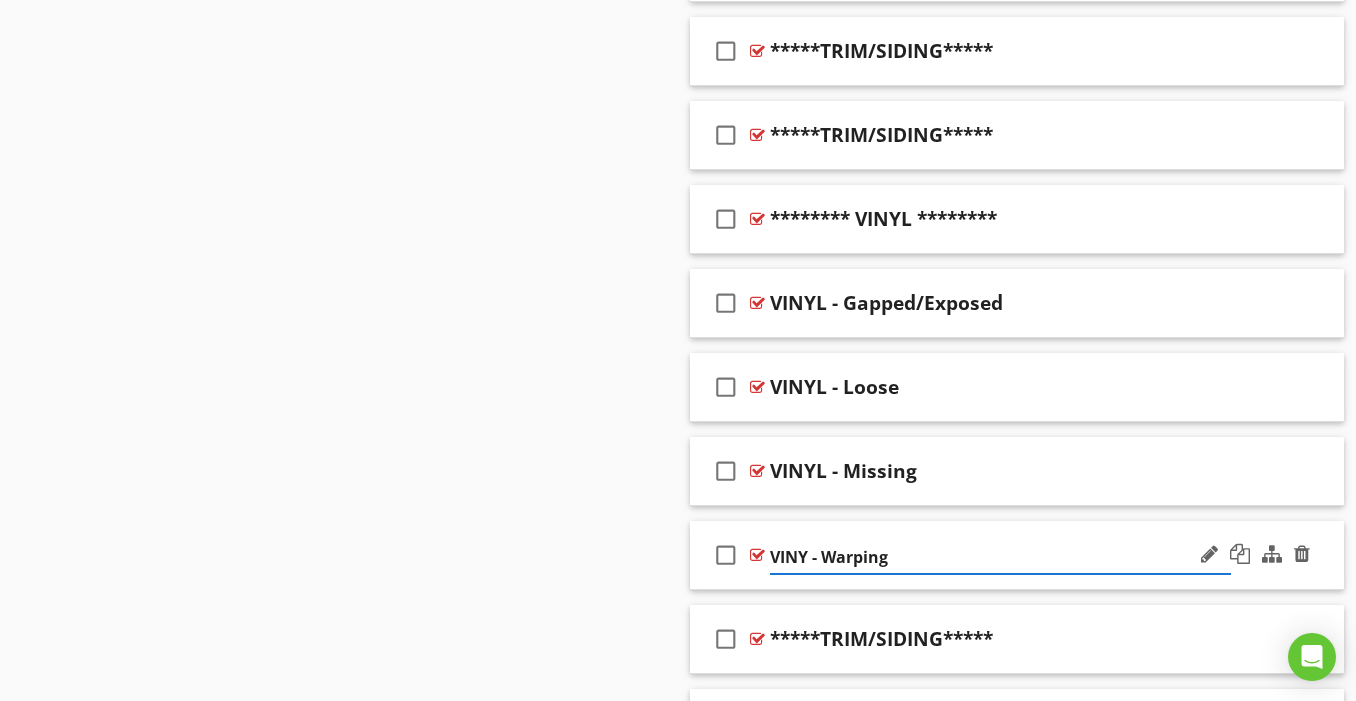 type on "VINYL - Warping" 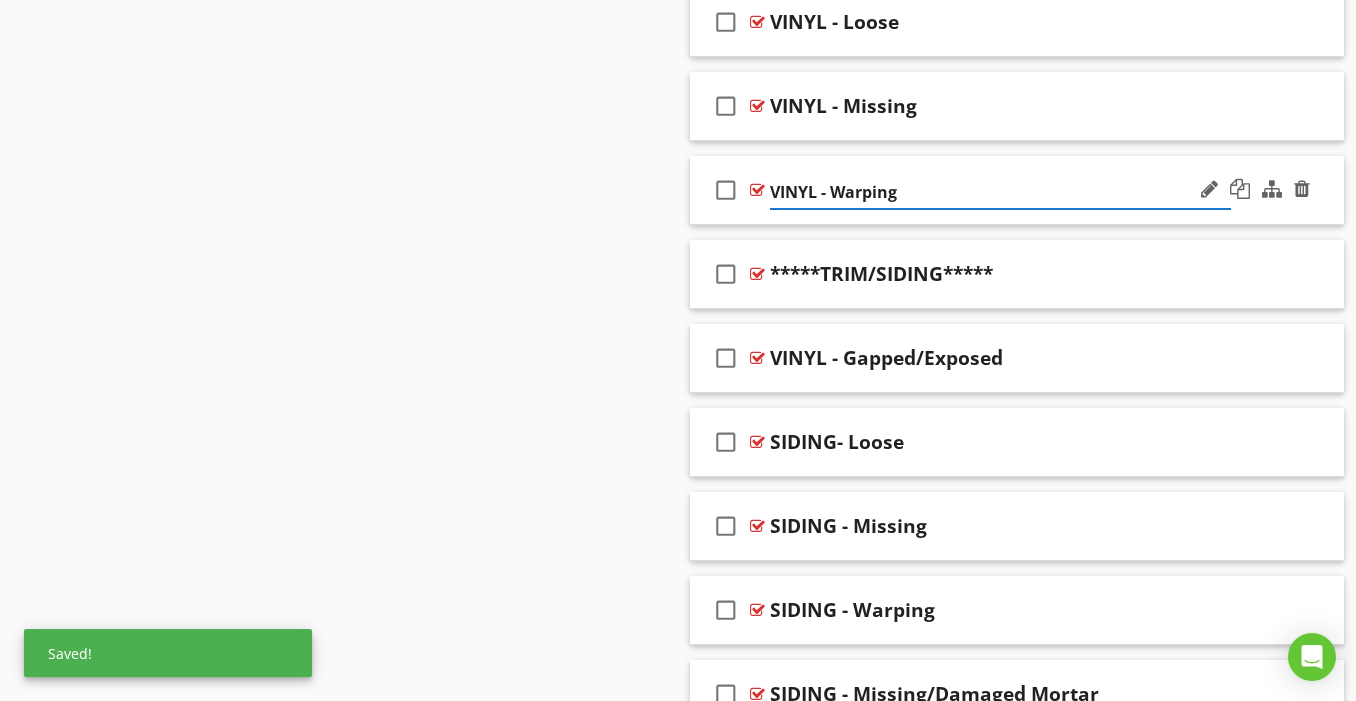 scroll, scrollTop: 2224, scrollLeft: 0, axis: vertical 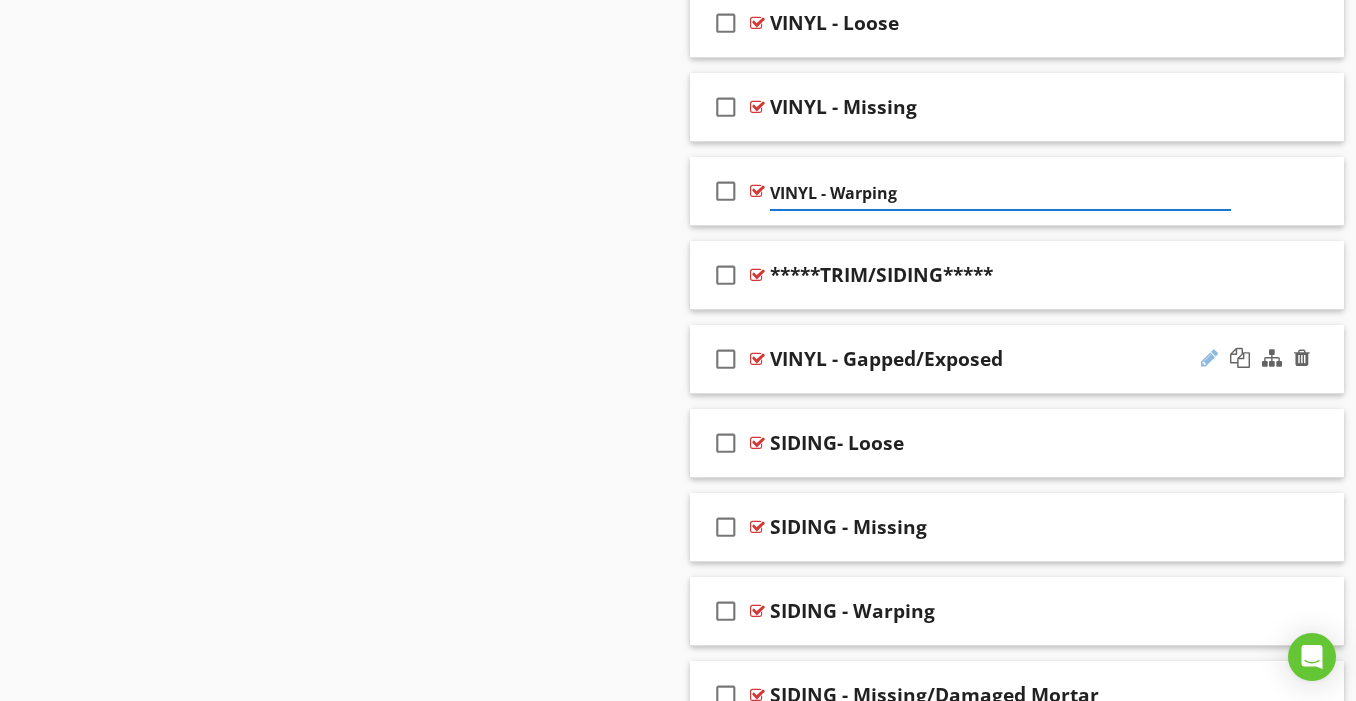 click at bounding box center [1209, 358] 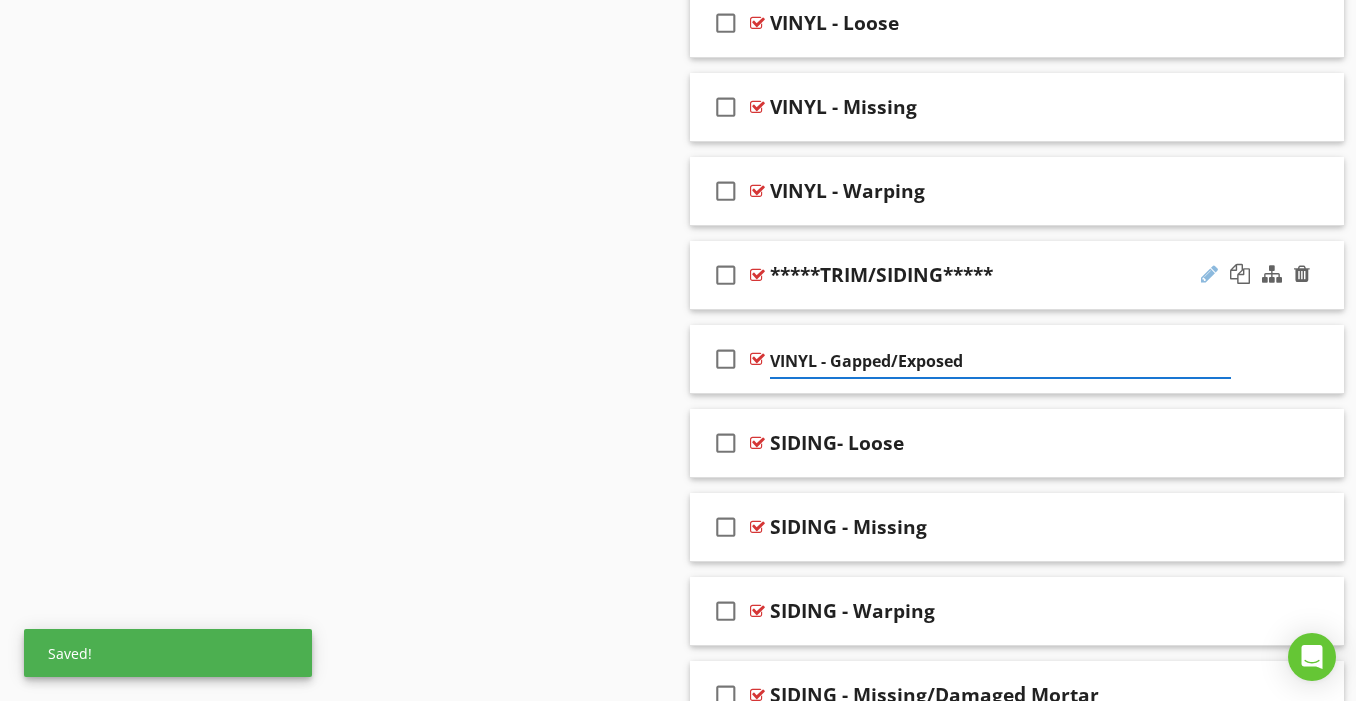 click at bounding box center (1209, 274) 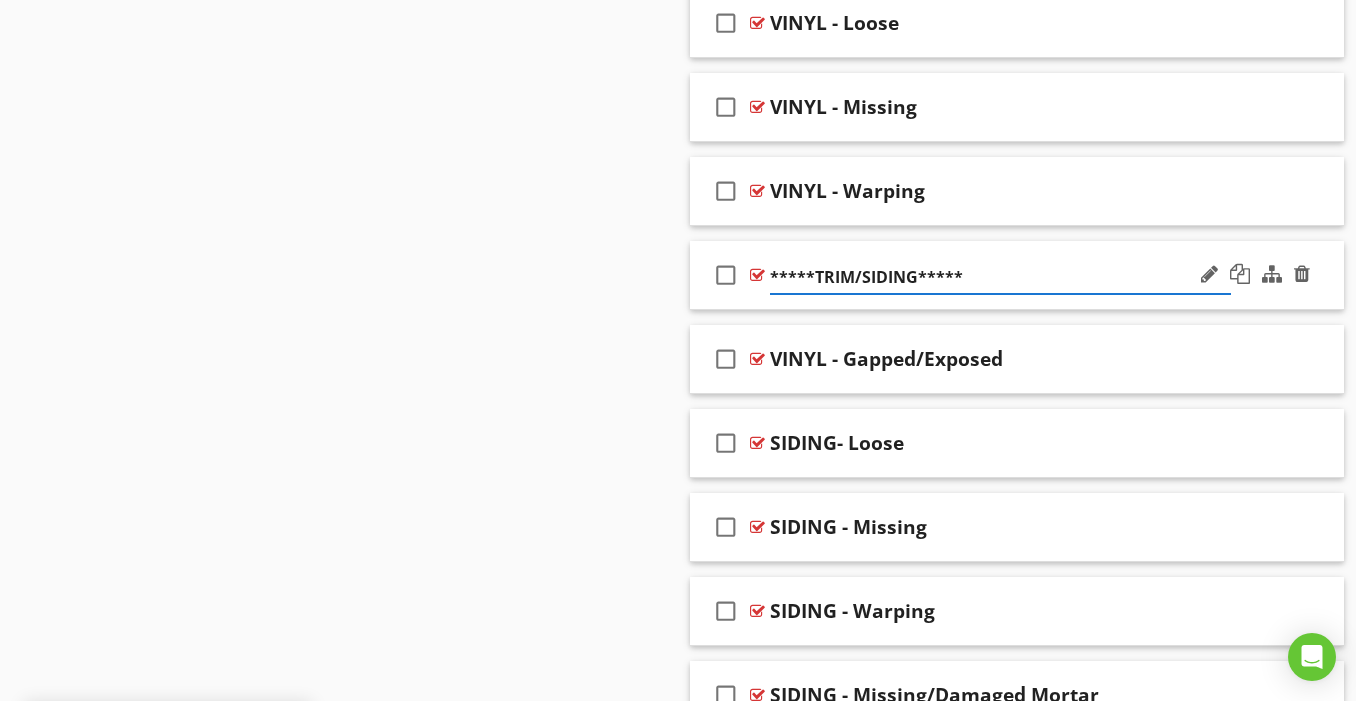 click on "*****TRIM/SIDING*****" at bounding box center (1000, 277) 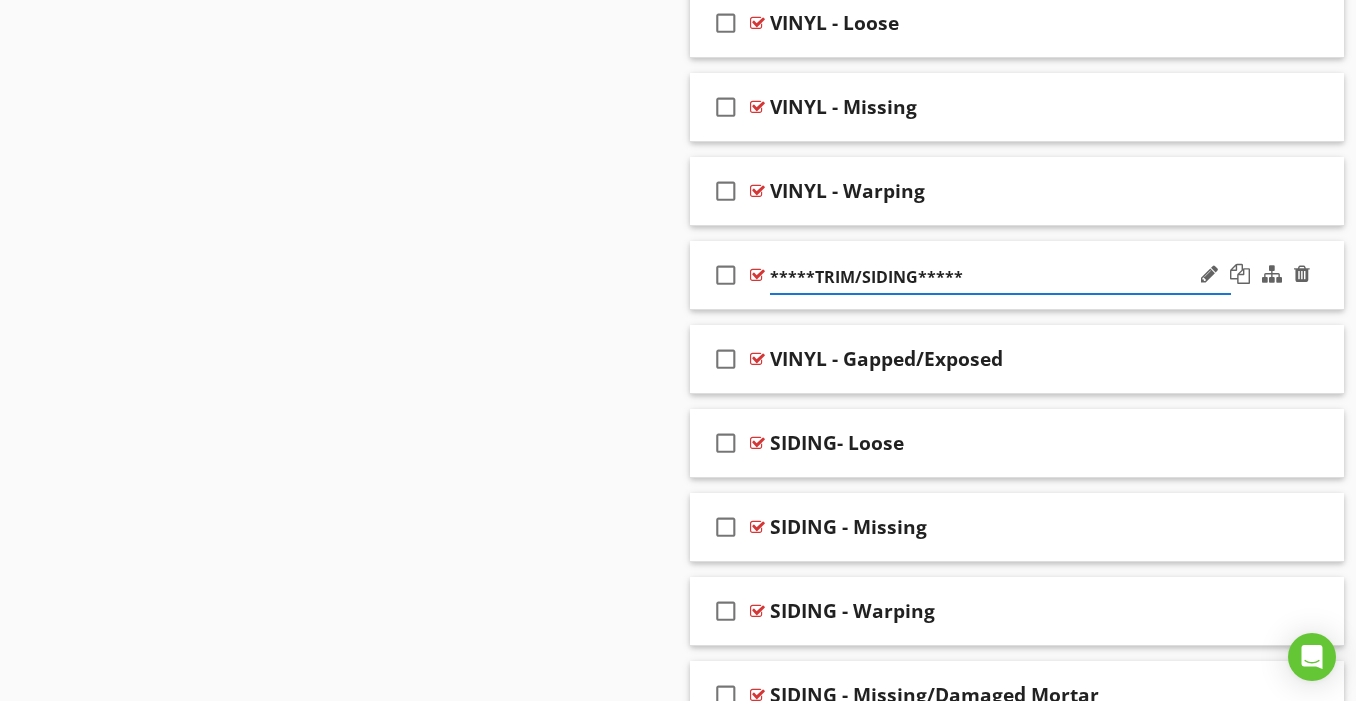 click on "*****TRIM/SIDING*****" at bounding box center (1000, 277) 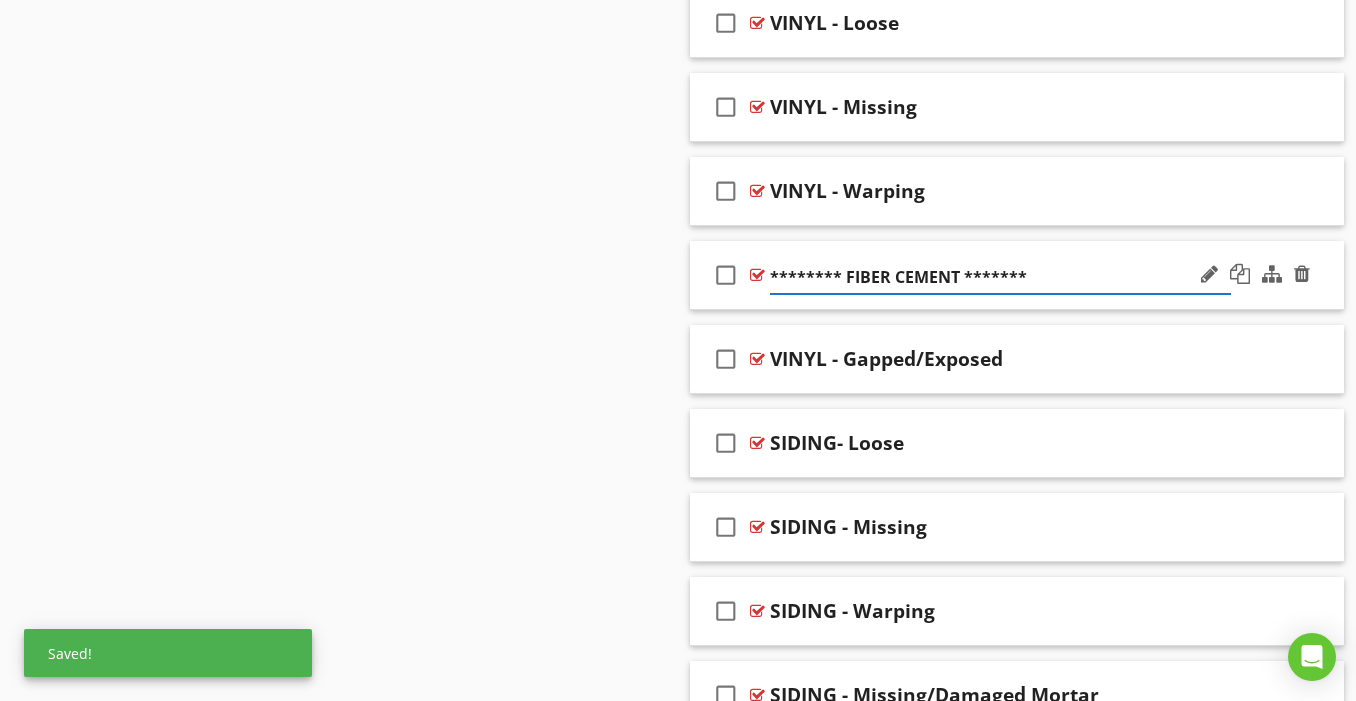 type on "******** FIBER CEMENT ********" 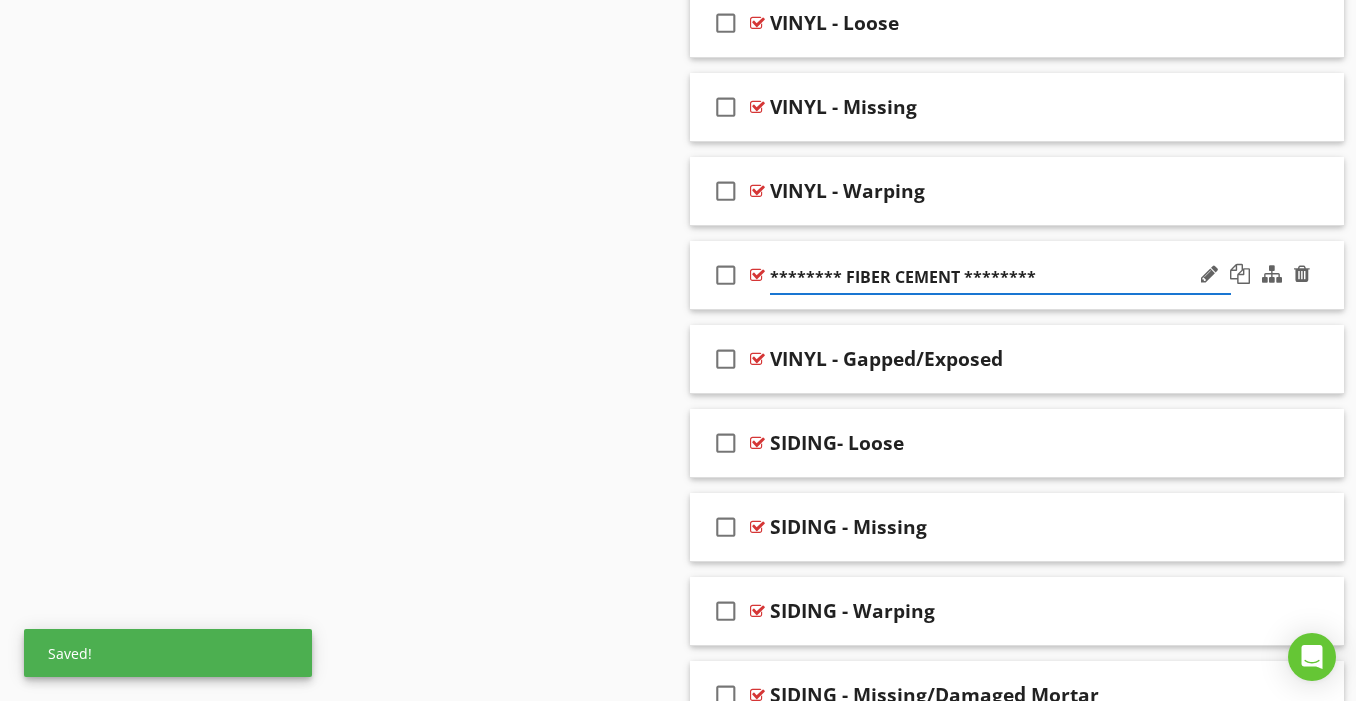 click on "******** FIBER CEMENT ********" at bounding box center [1000, 277] 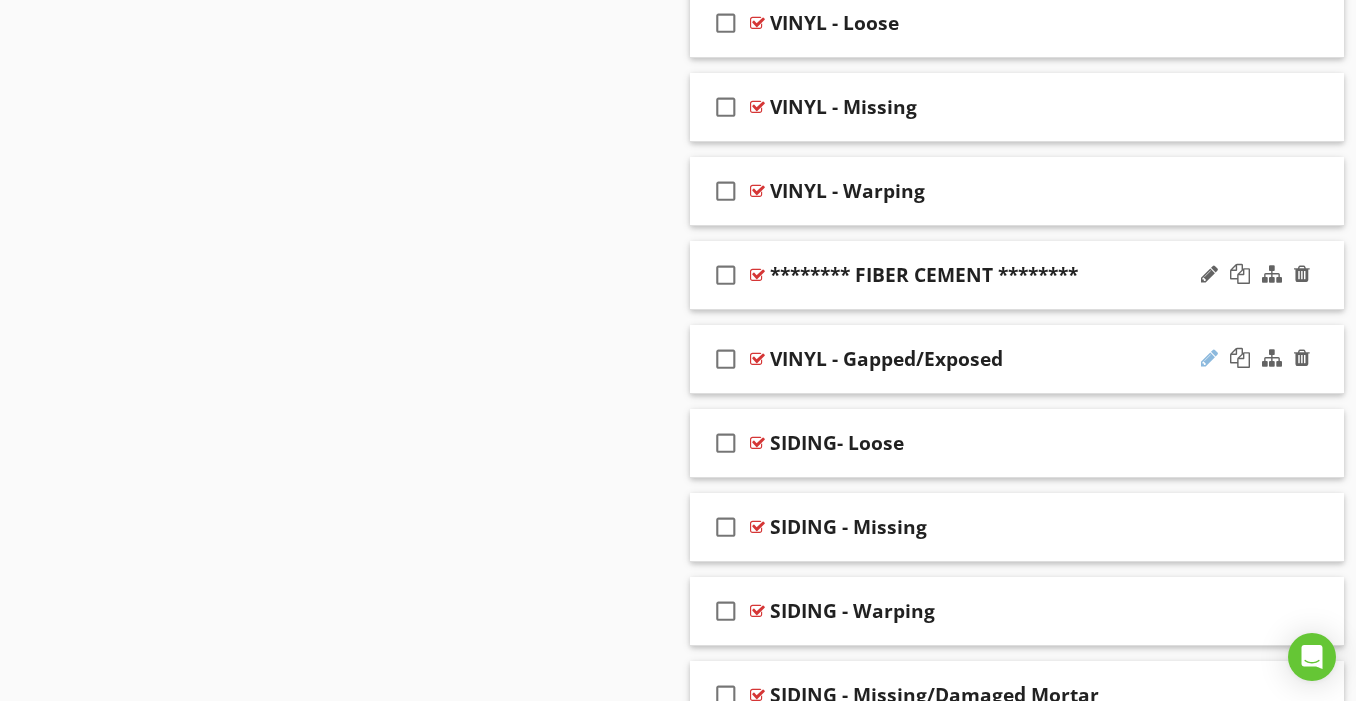 click at bounding box center [1209, 358] 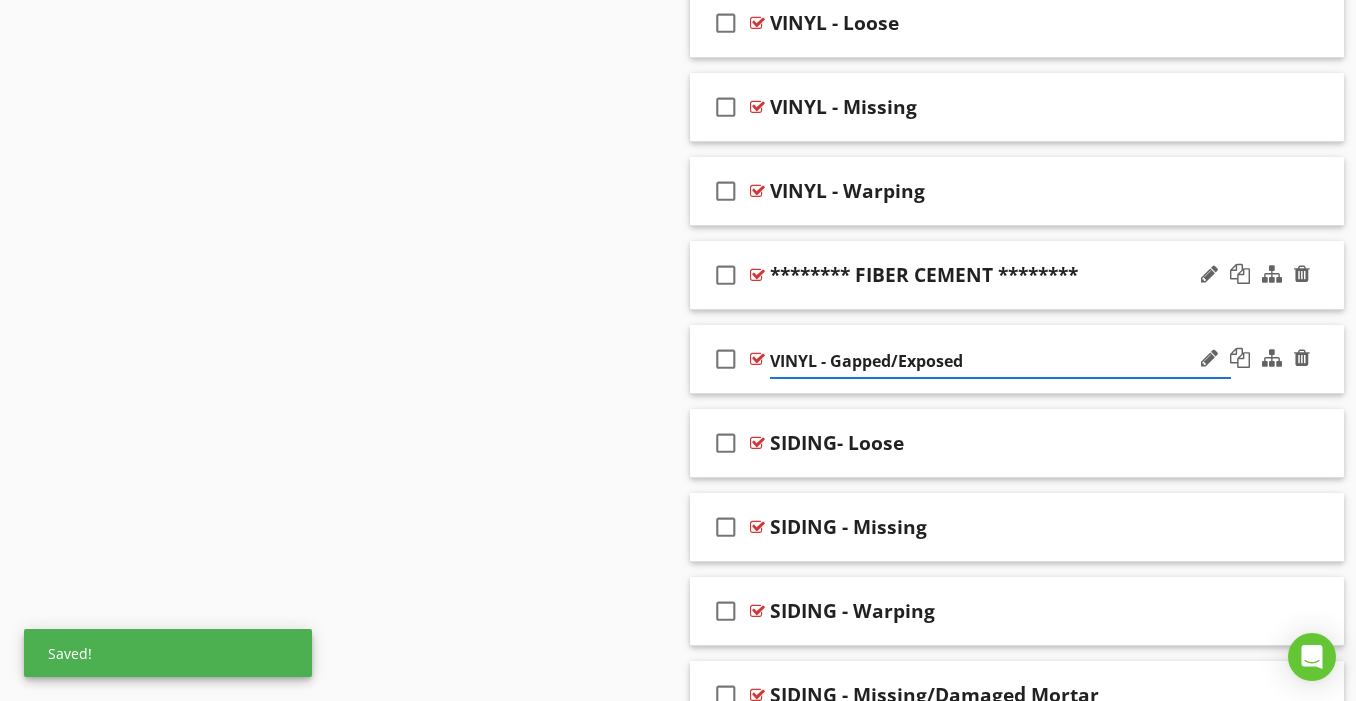 click on "VINYL - Gapped/Exposed" at bounding box center (1000, 361) 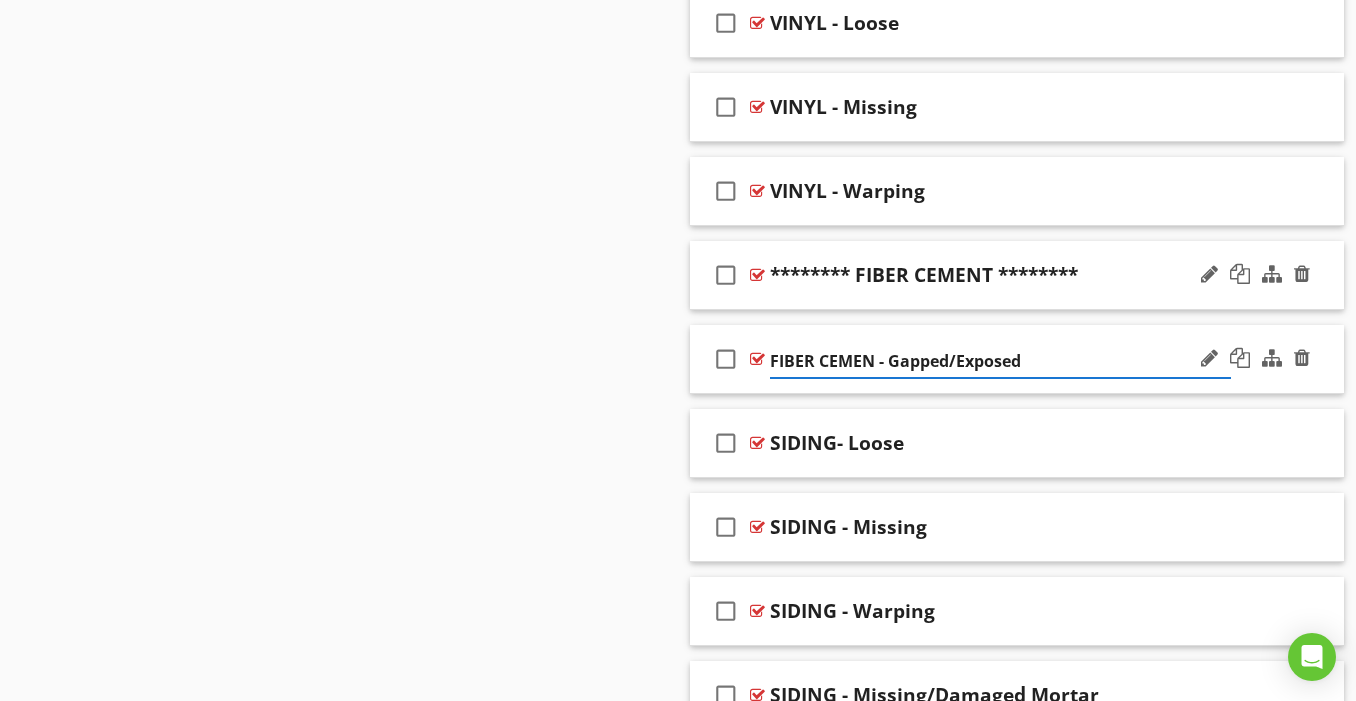 type on "FIBER CEMENT - Gapped/Exposed" 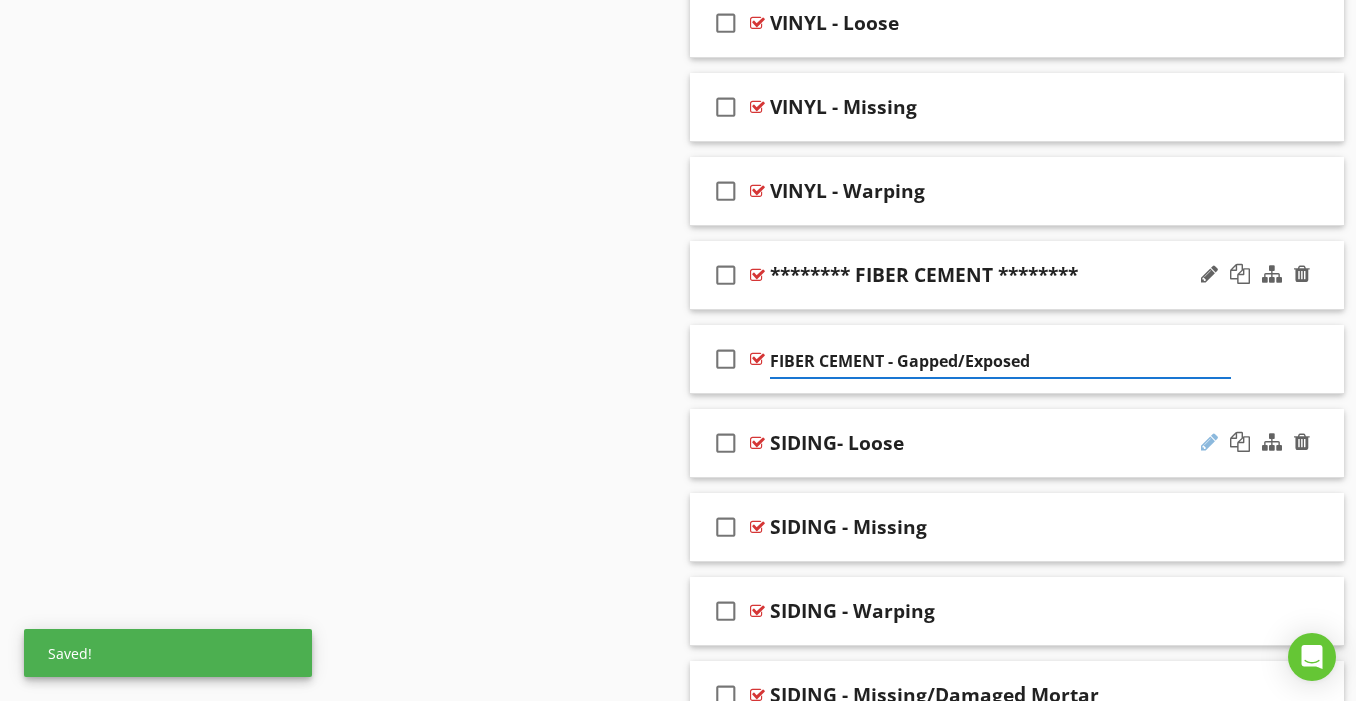 click at bounding box center [1209, 442] 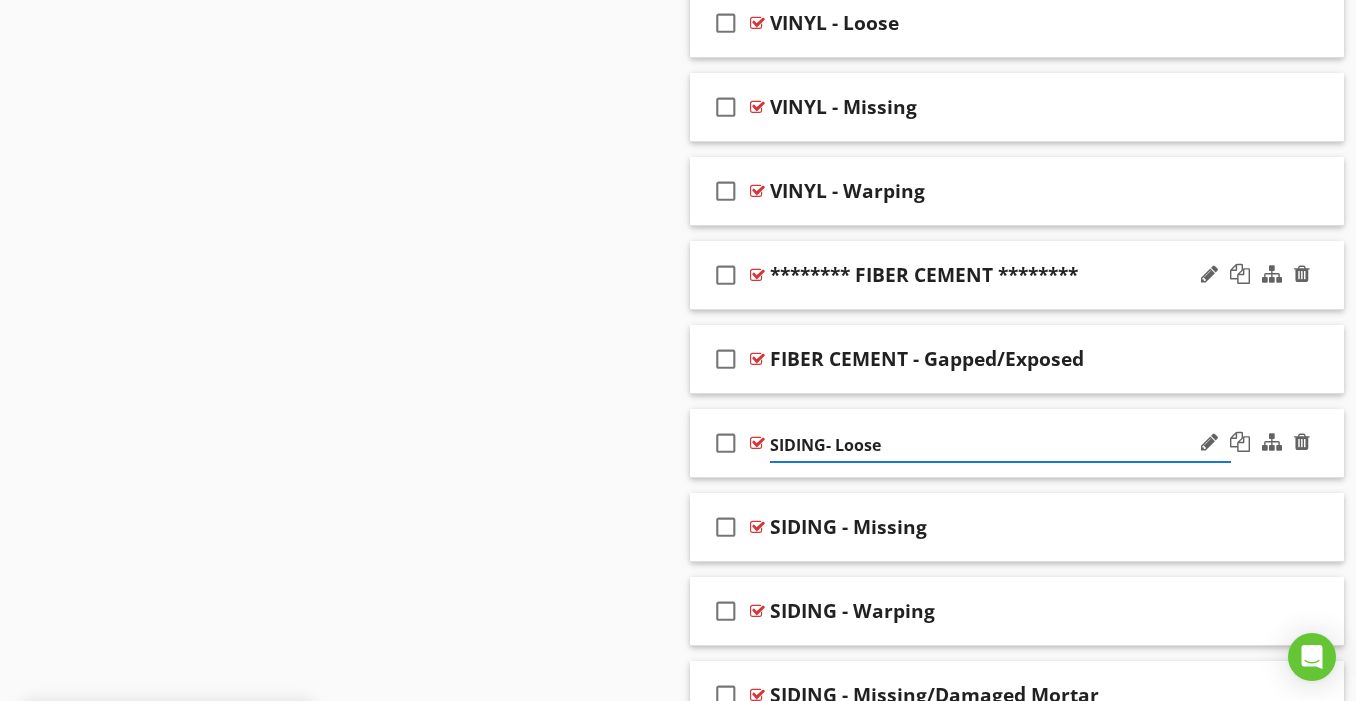 click on "SIDING- Loose" at bounding box center (1000, 445) 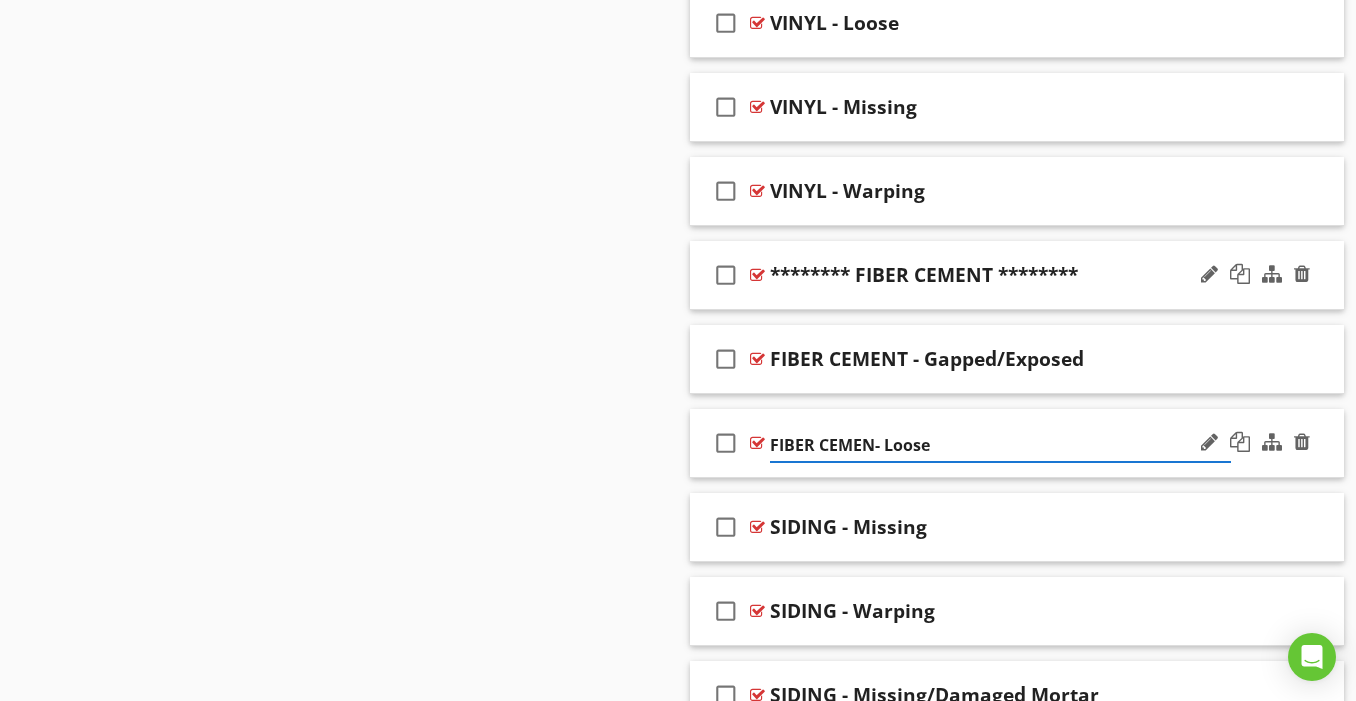 type on "FIBER CEMENT- Loose" 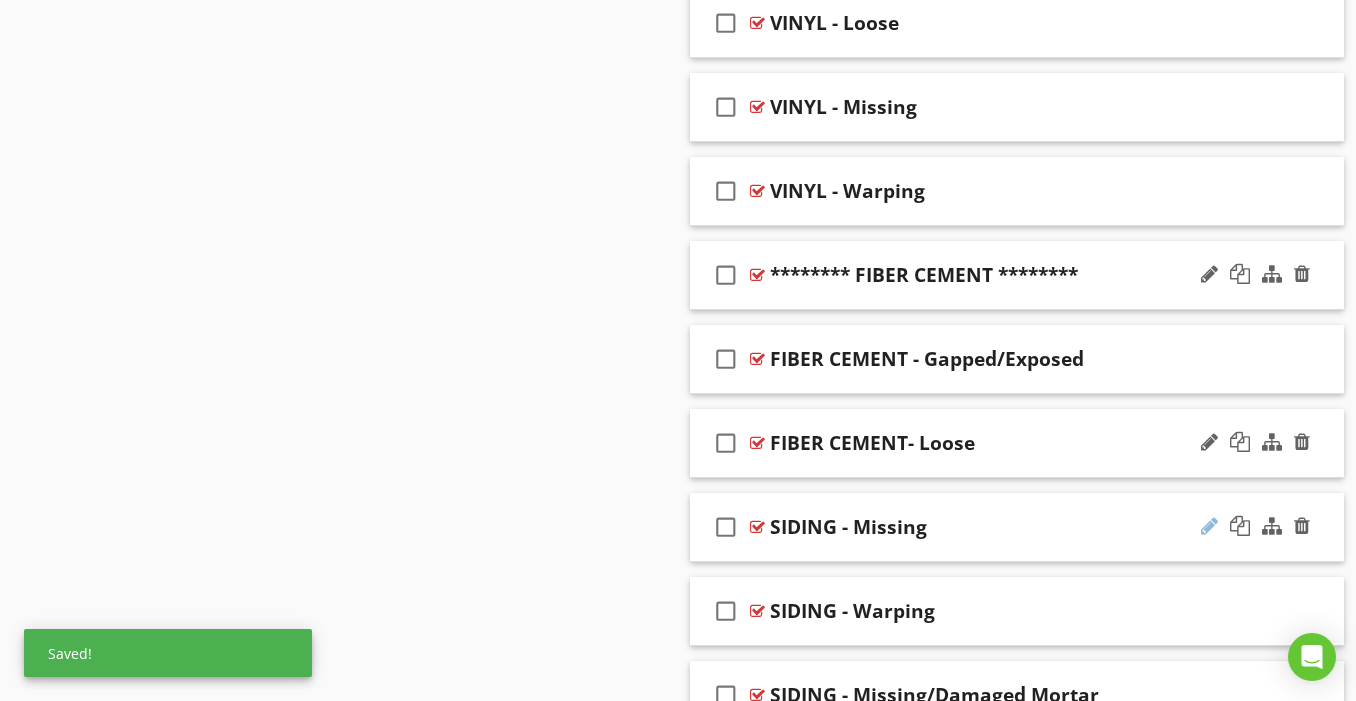 click at bounding box center (1209, 526) 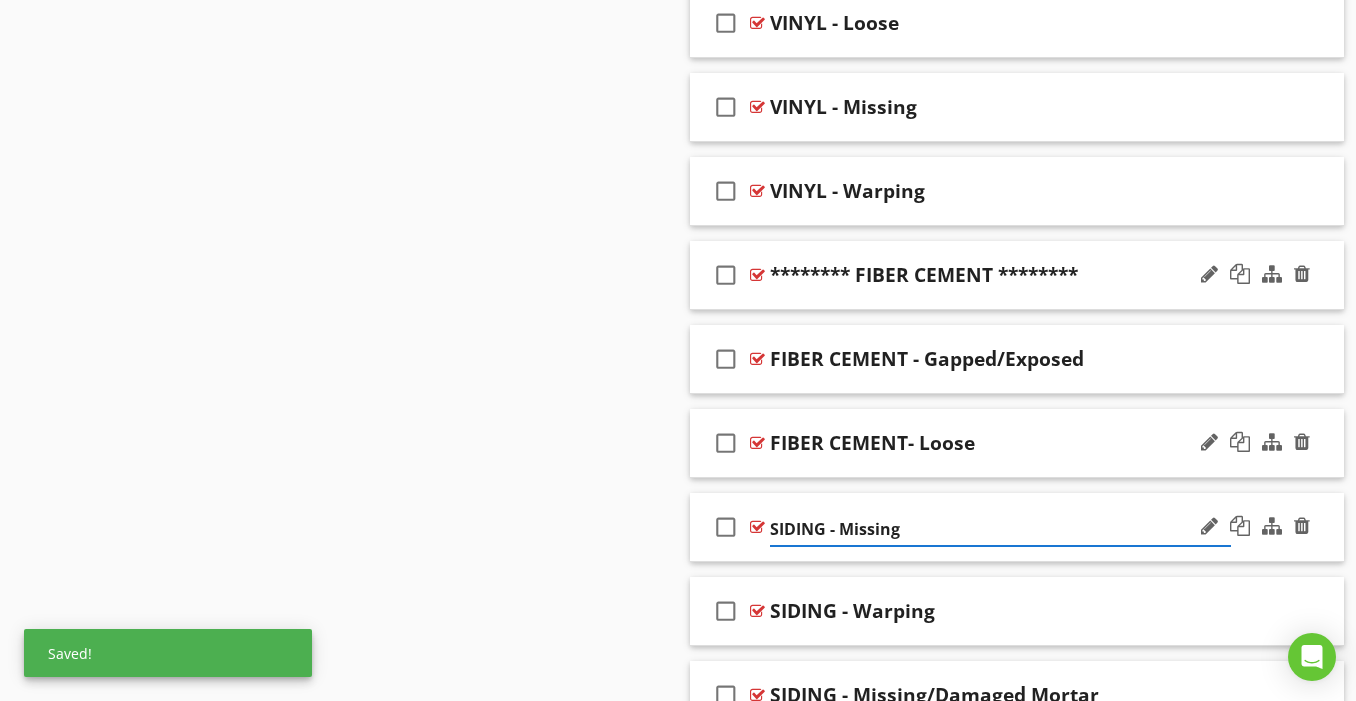 click on "SIDING - Missing" at bounding box center [1000, 529] 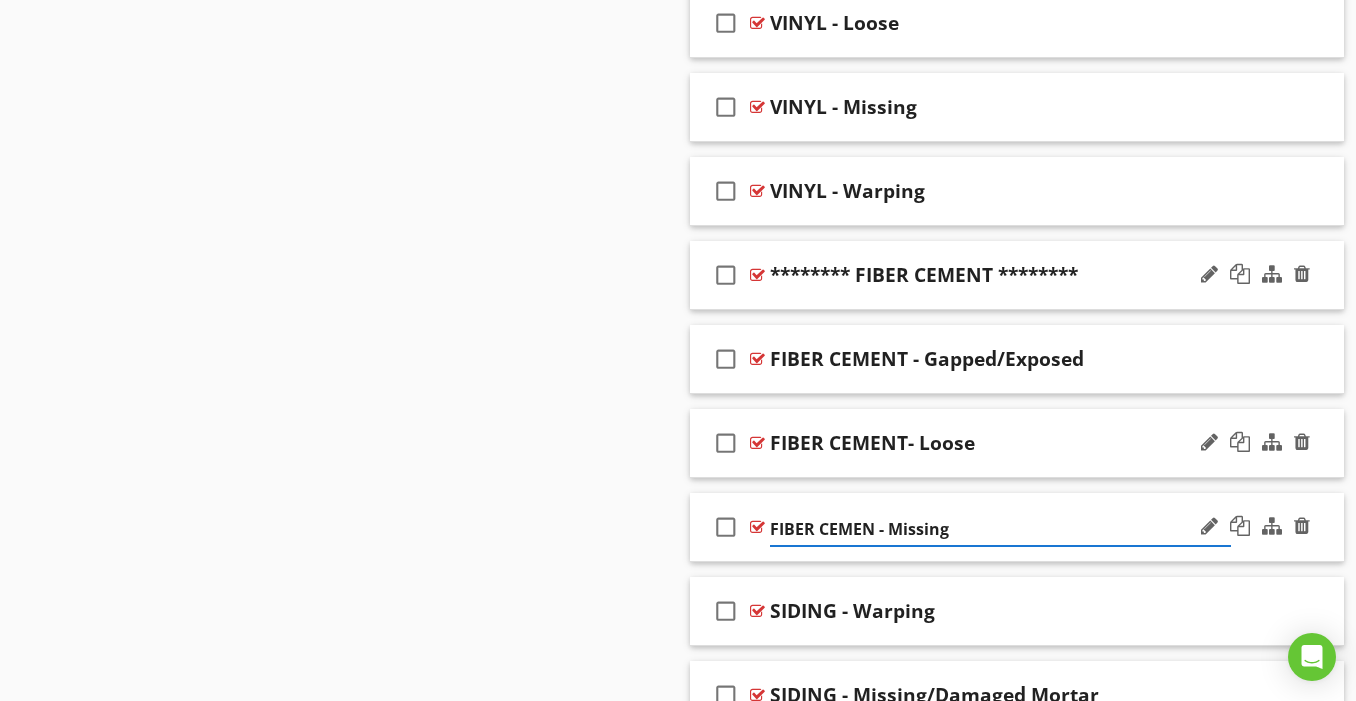type on "FIBER CEMENT - Missing" 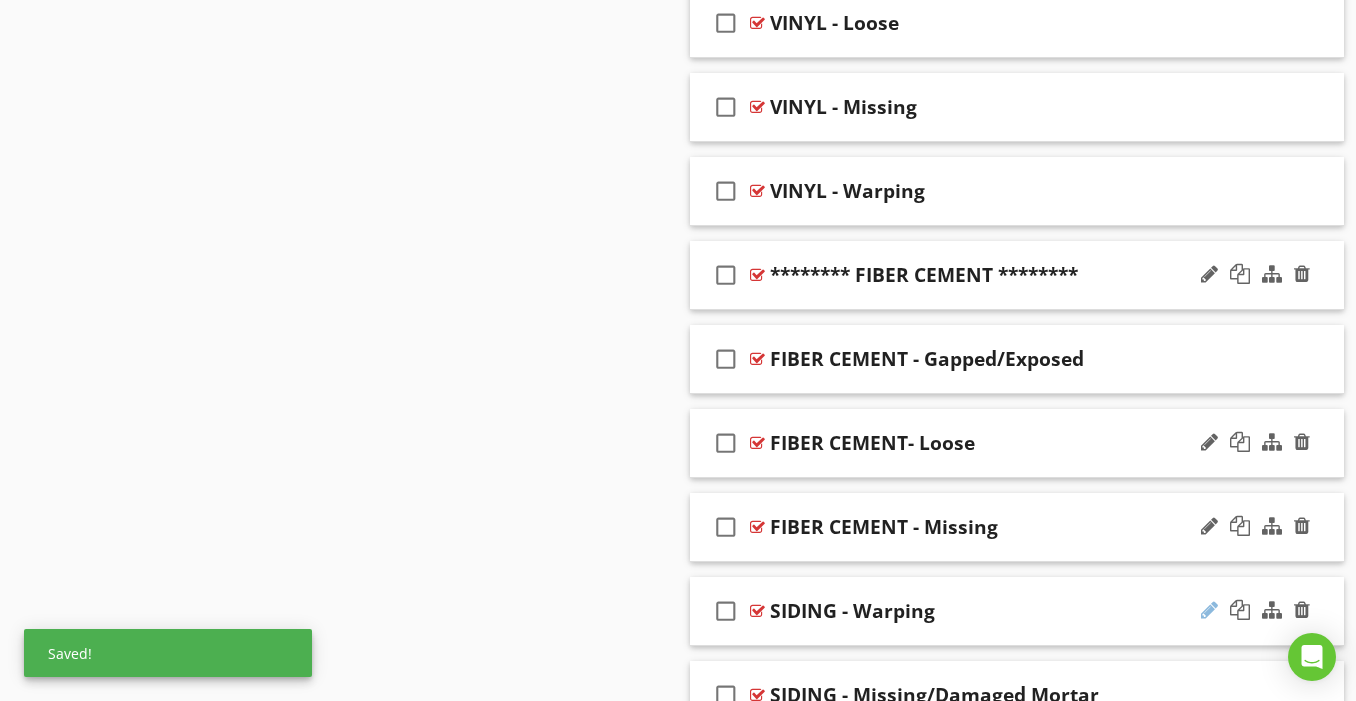 click at bounding box center (1209, 610) 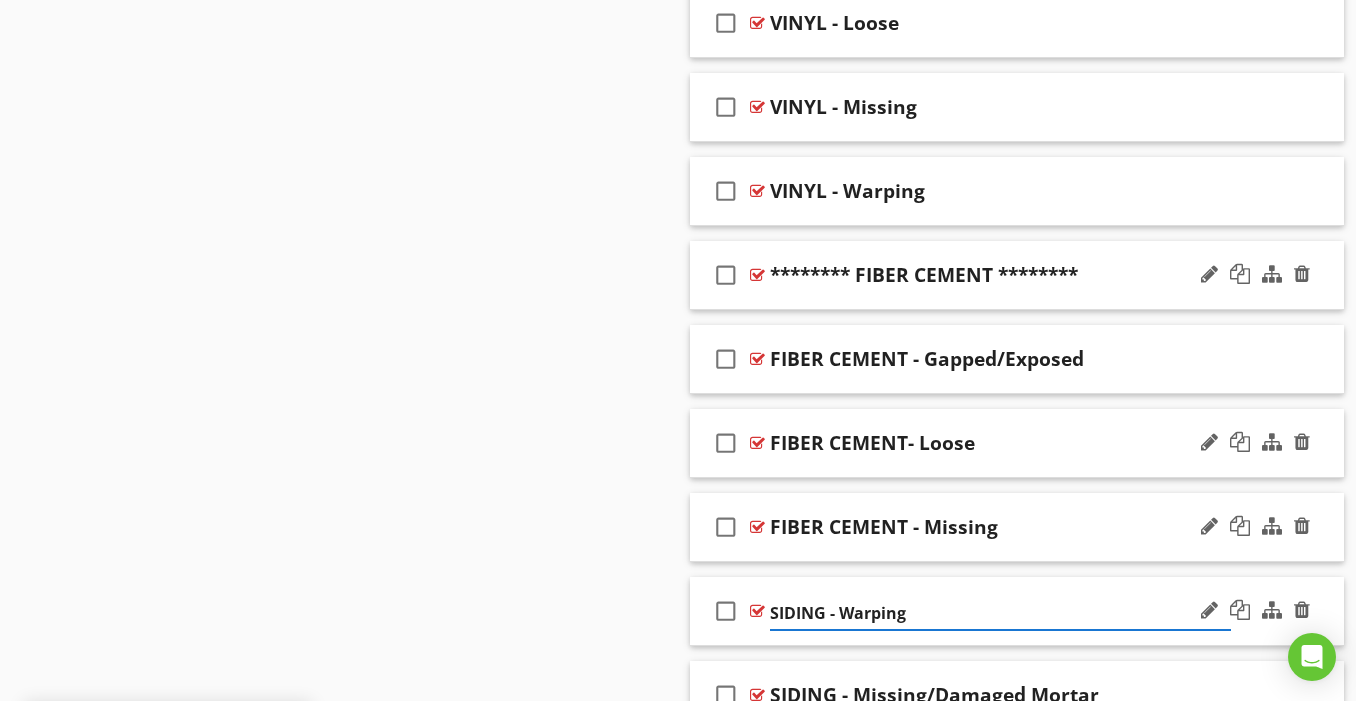 click on "SIDING - Warping" at bounding box center [1000, 613] 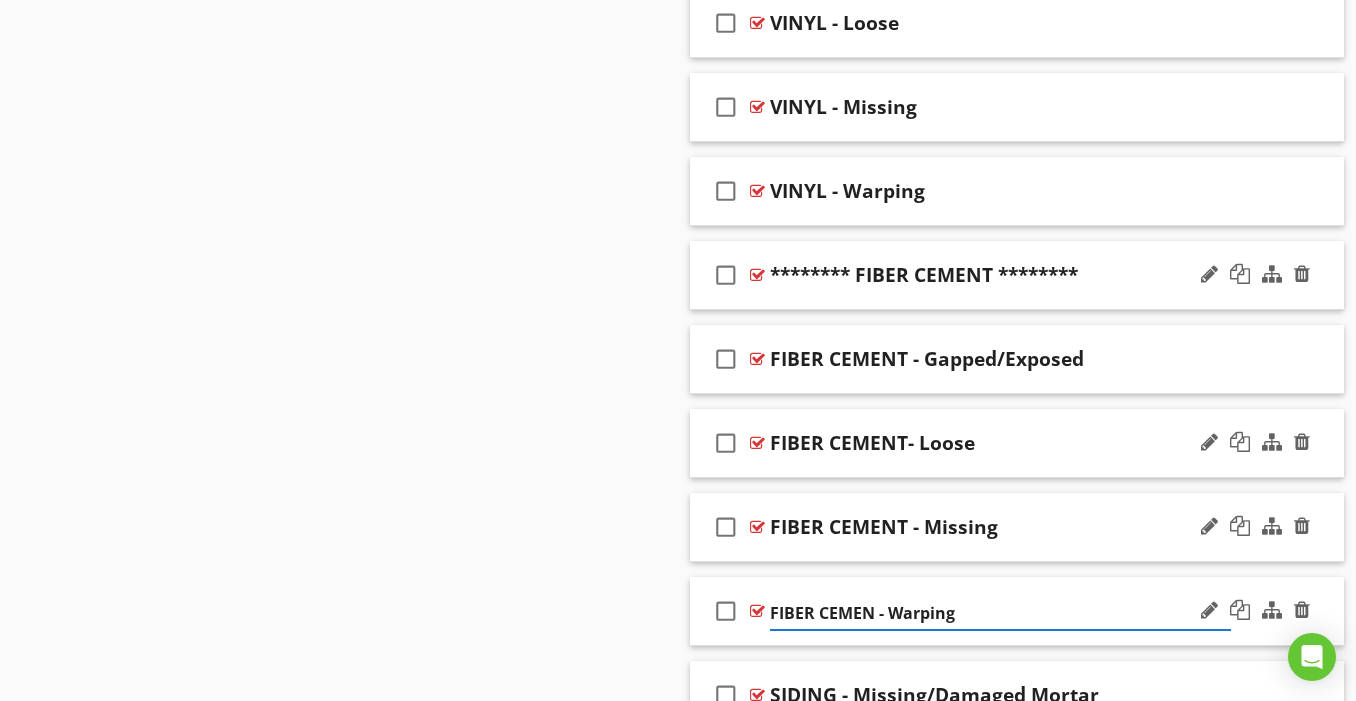type on "FIBER CEMENT - Warping" 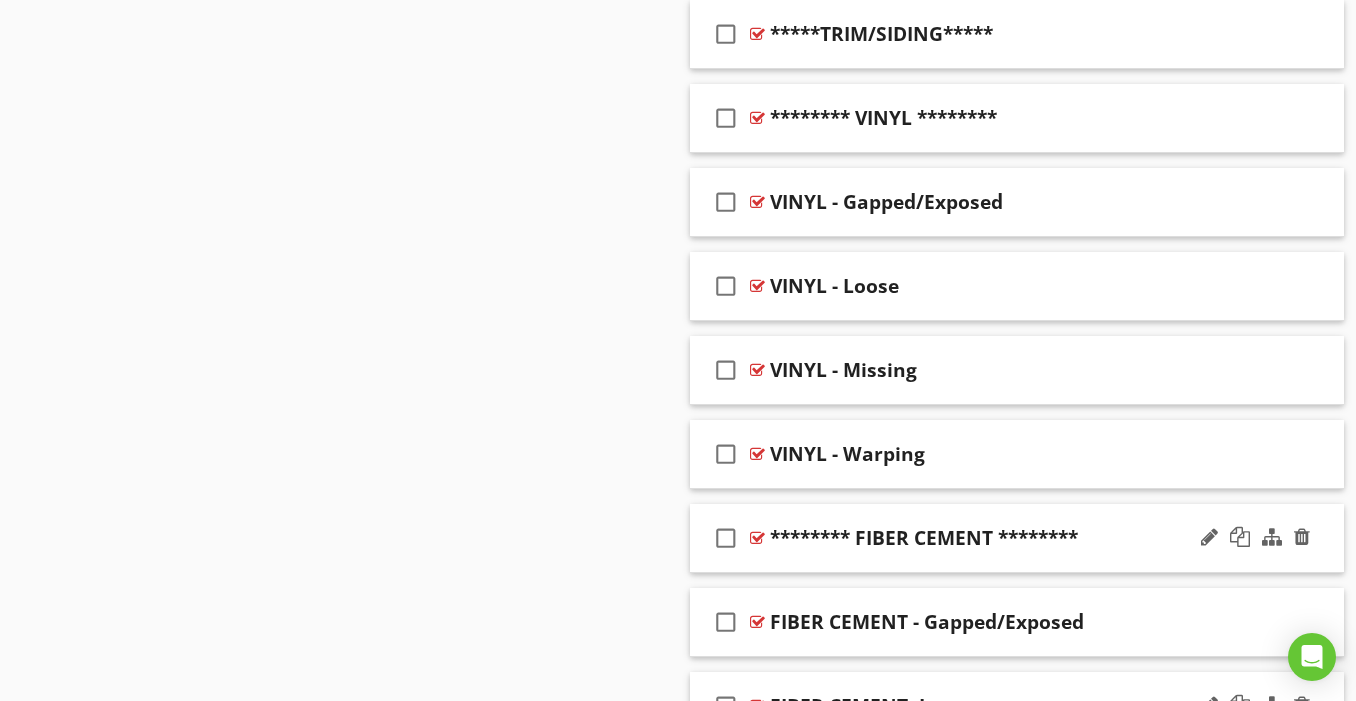 scroll, scrollTop: 1960, scrollLeft: 0, axis: vertical 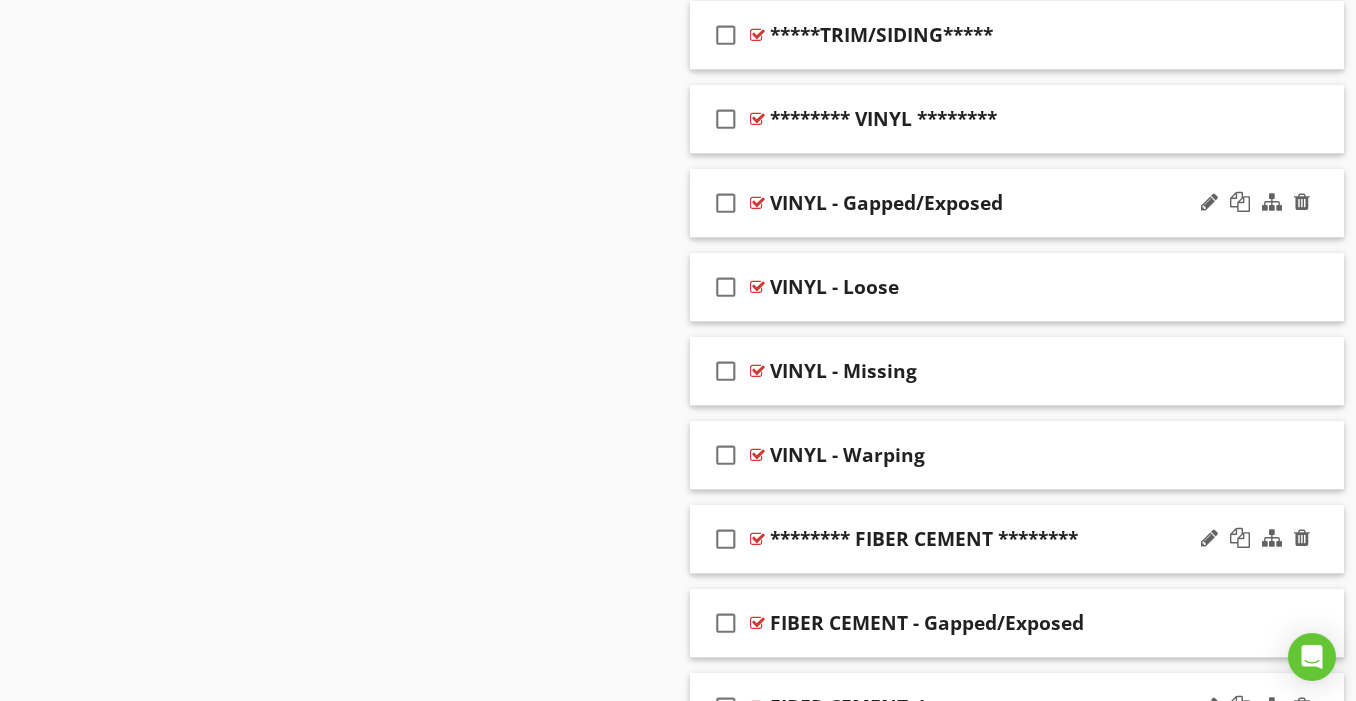 click on "check_box_outline_blank
VINYL - Gapped/Exposed" at bounding box center [1017, 203] 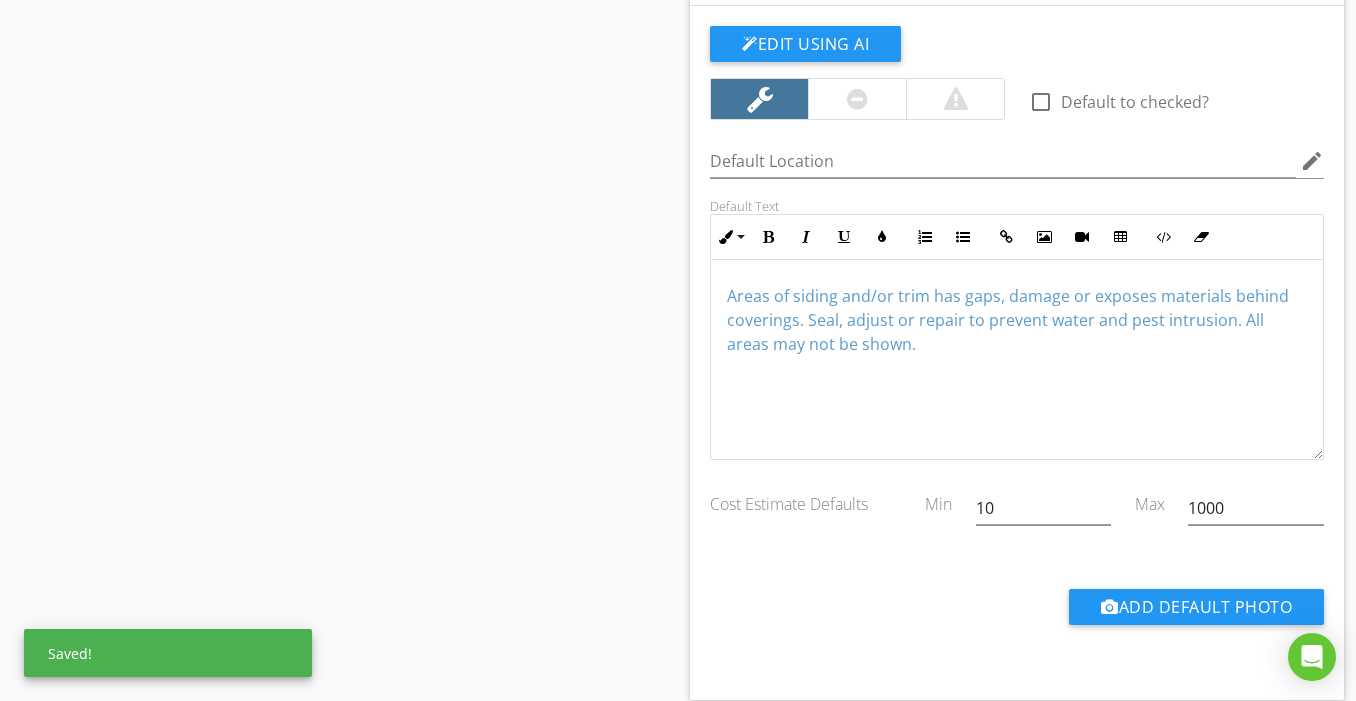 scroll, scrollTop: 2192, scrollLeft: 0, axis: vertical 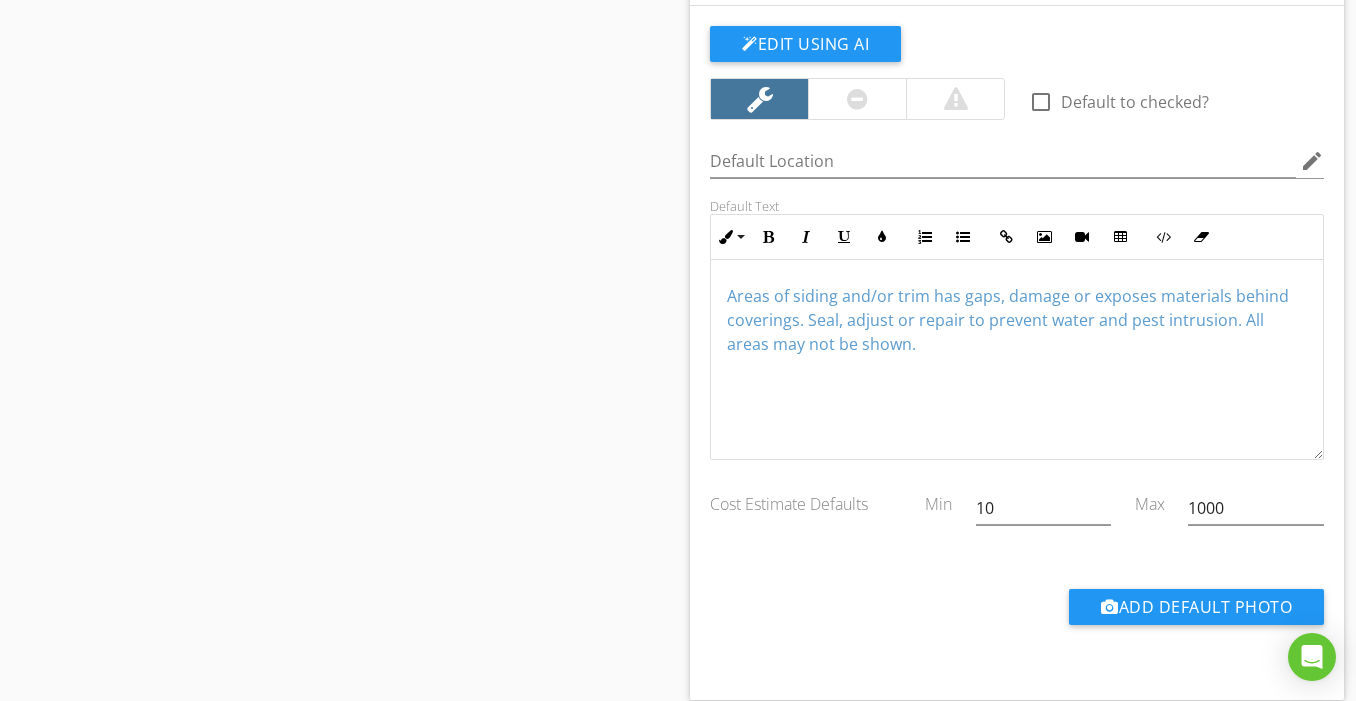 click on "Areas of siding and/or trim has gaps, damage or exposes materials behind coverings. Seal, adjust or repair to prevent water and pest intrusion. All areas may not be shown." at bounding box center [1008, 320] 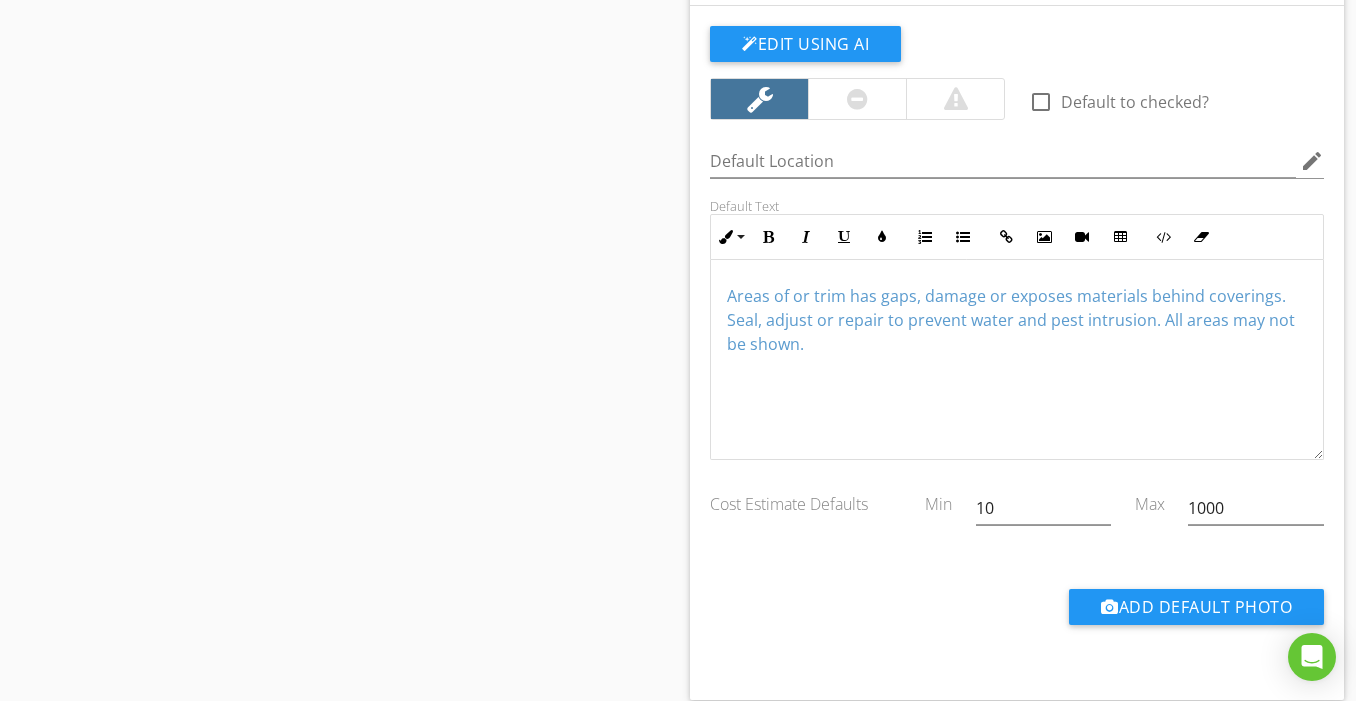 type 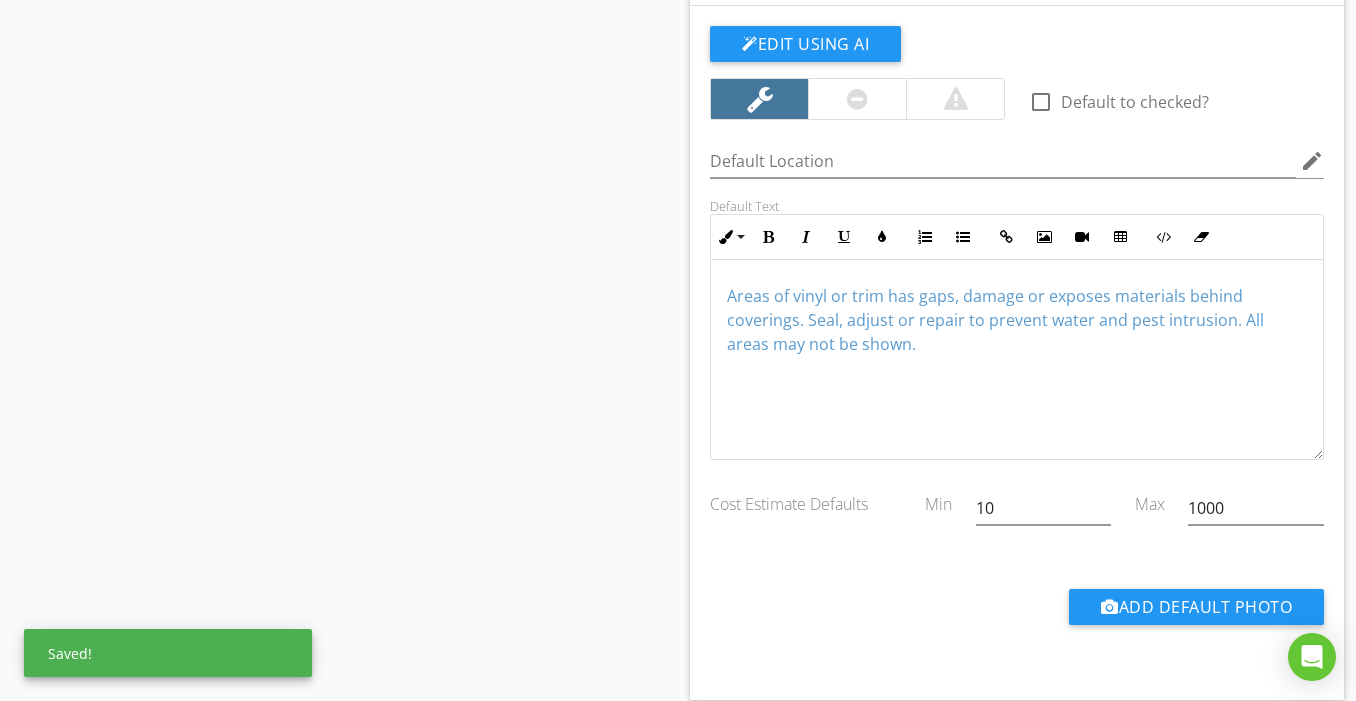 click on "Areas of vinyl or trim has gaps, damage or exposes materials behind coverings. Seal, adjust or repair to prevent water and pest intrusion. All areas may not be shown." at bounding box center (995, 320) 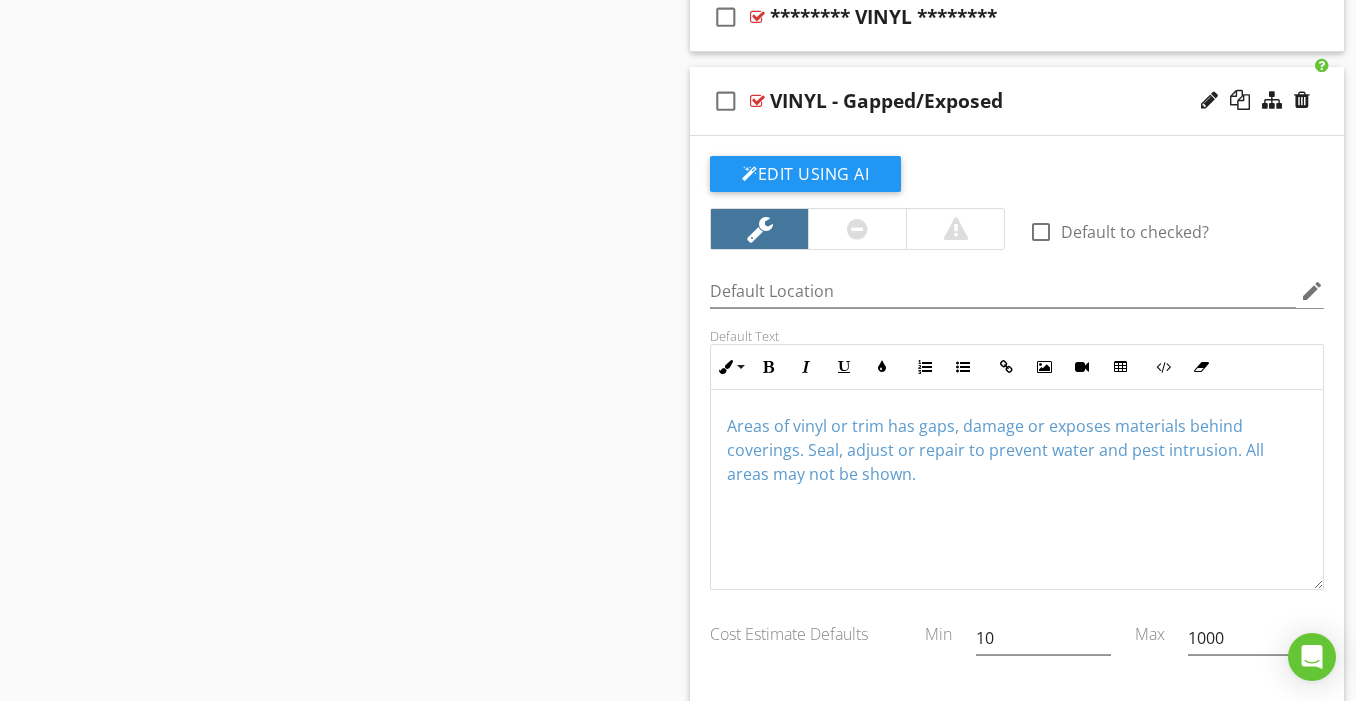 scroll, scrollTop: 1951, scrollLeft: 0, axis: vertical 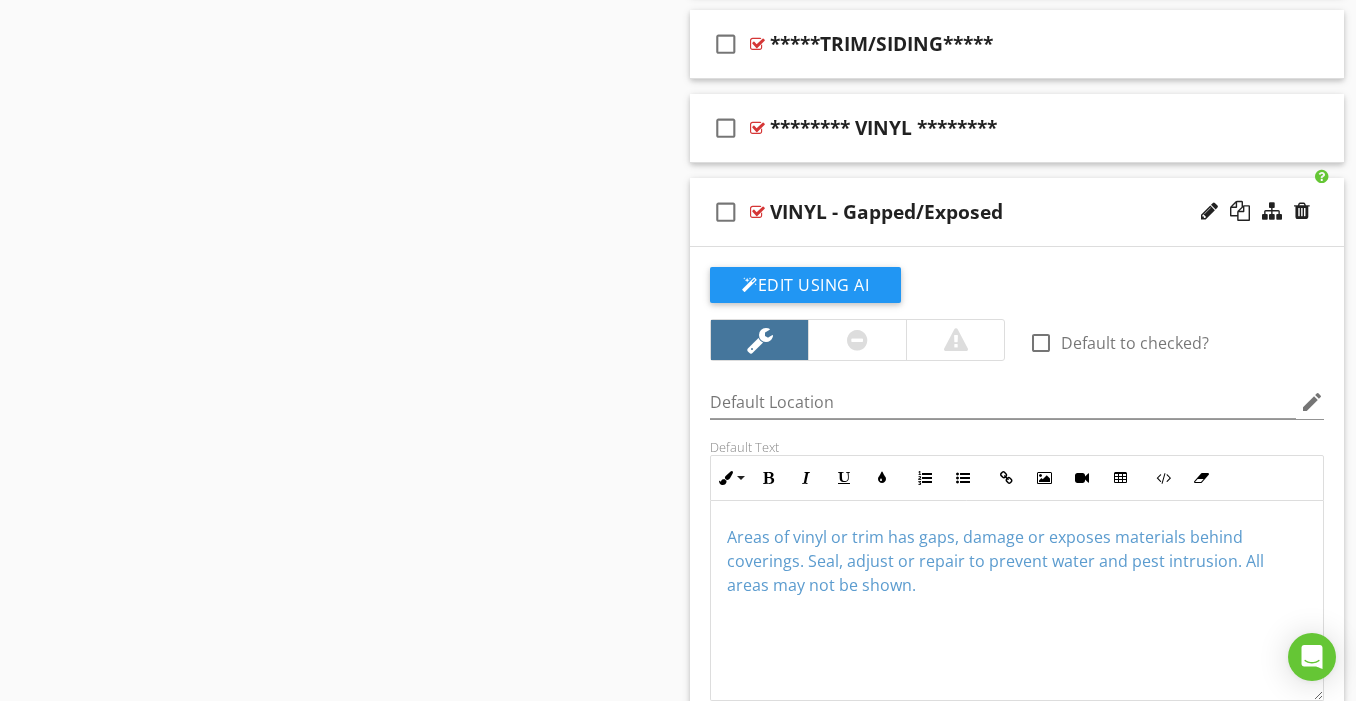 click on "check_box_outline_blank
VINYL - Gapped/Exposed" at bounding box center [1017, 212] 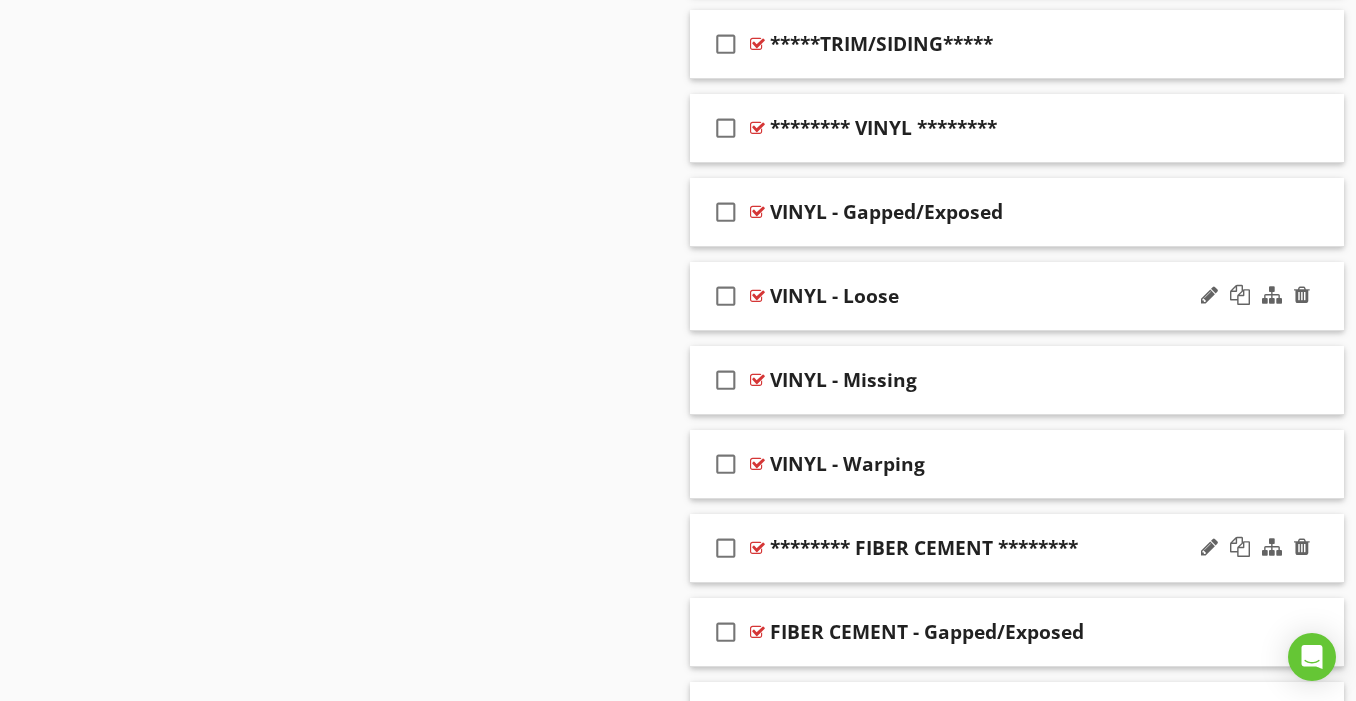 click on "check_box_outline_blank
VINYL - Loose" at bounding box center [1017, 296] 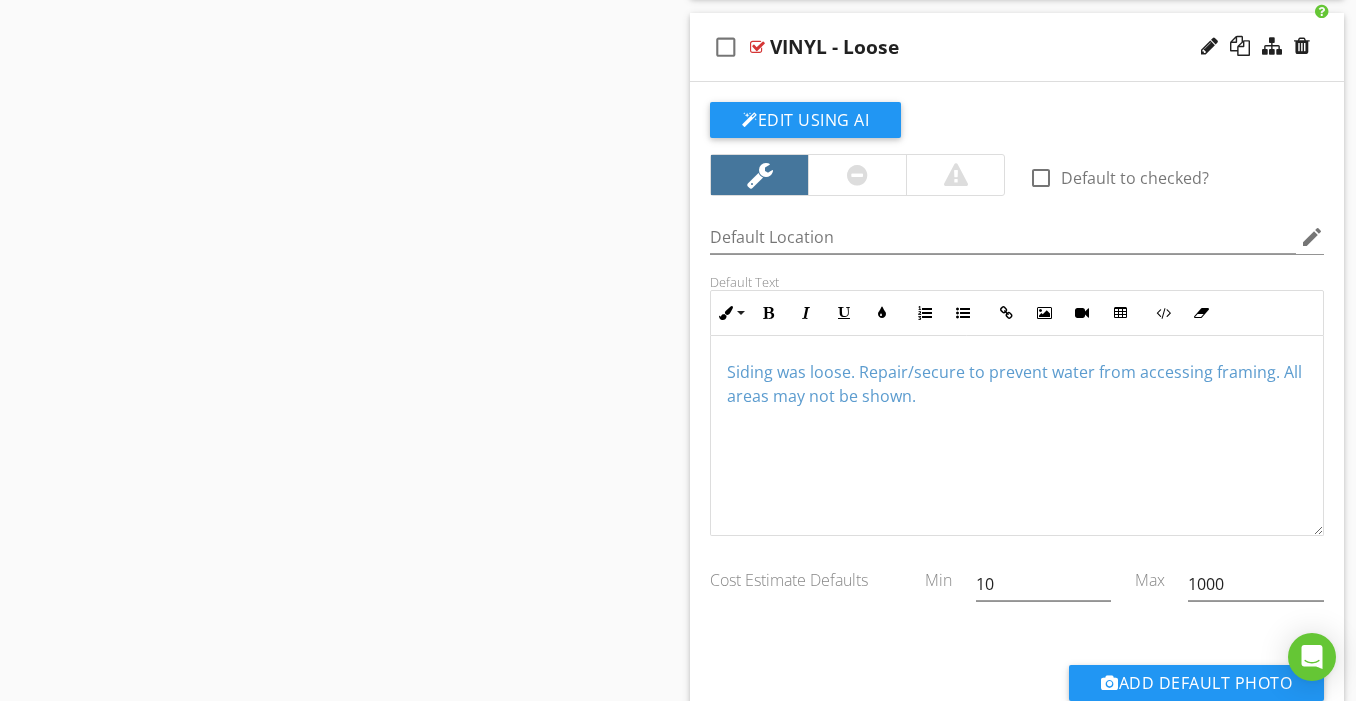 scroll, scrollTop: 2201, scrollLeft: 0, axis: vertical 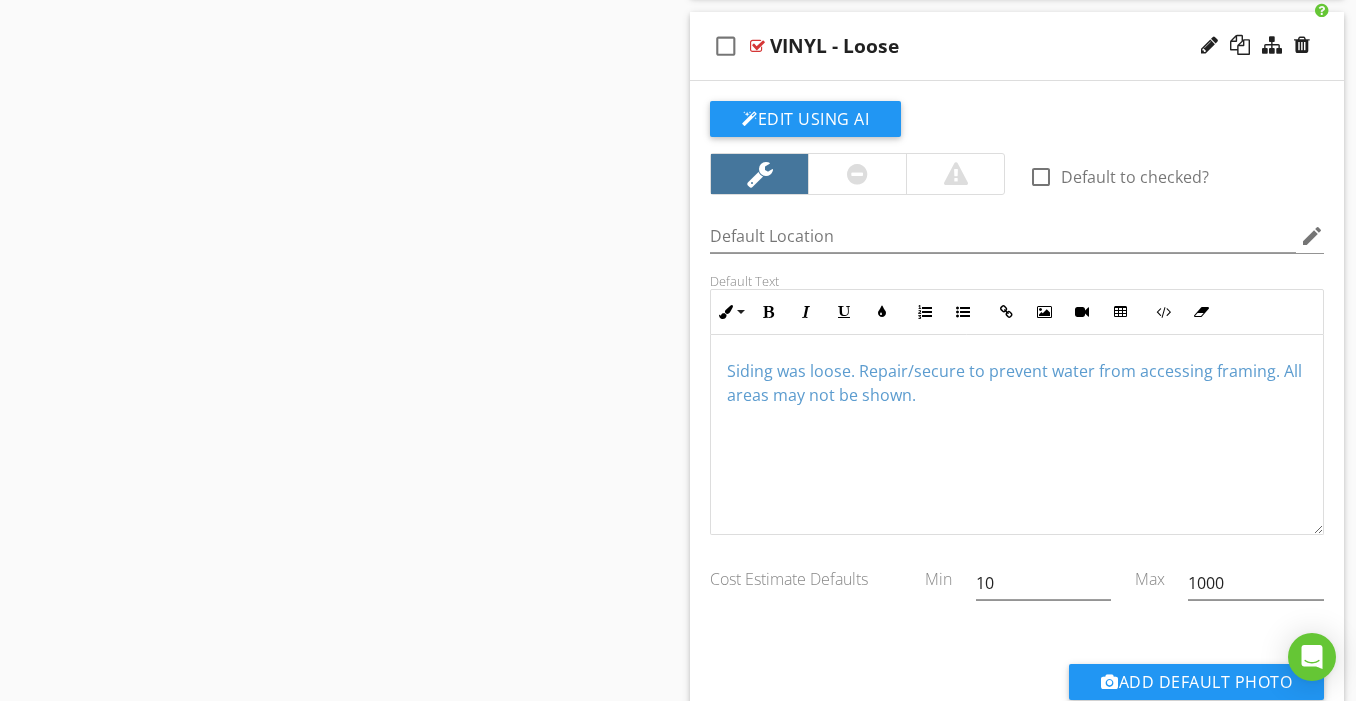 click on "check_box_outline_blank
VINYL - Loose" at bounding box center (1017, 46) 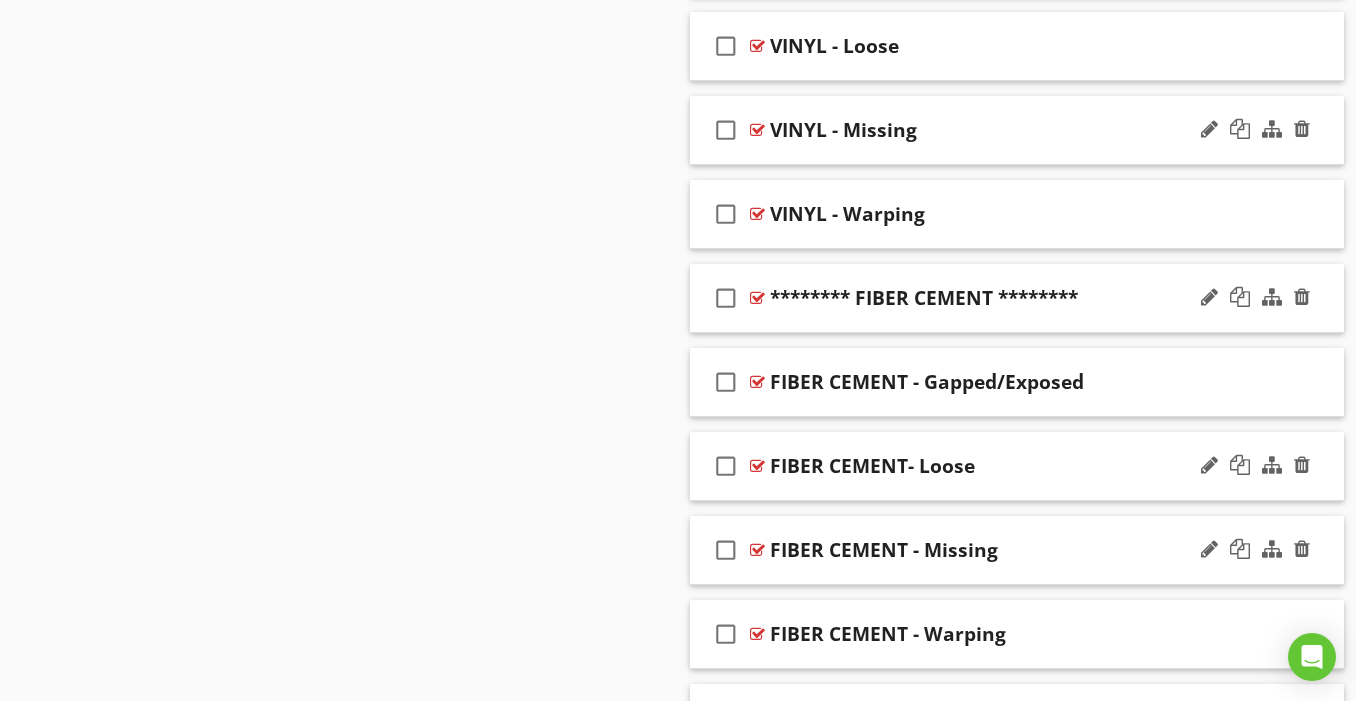 click on "check_box_outline_blank
VINYL - Missing" at bounding box center [1017, 130] 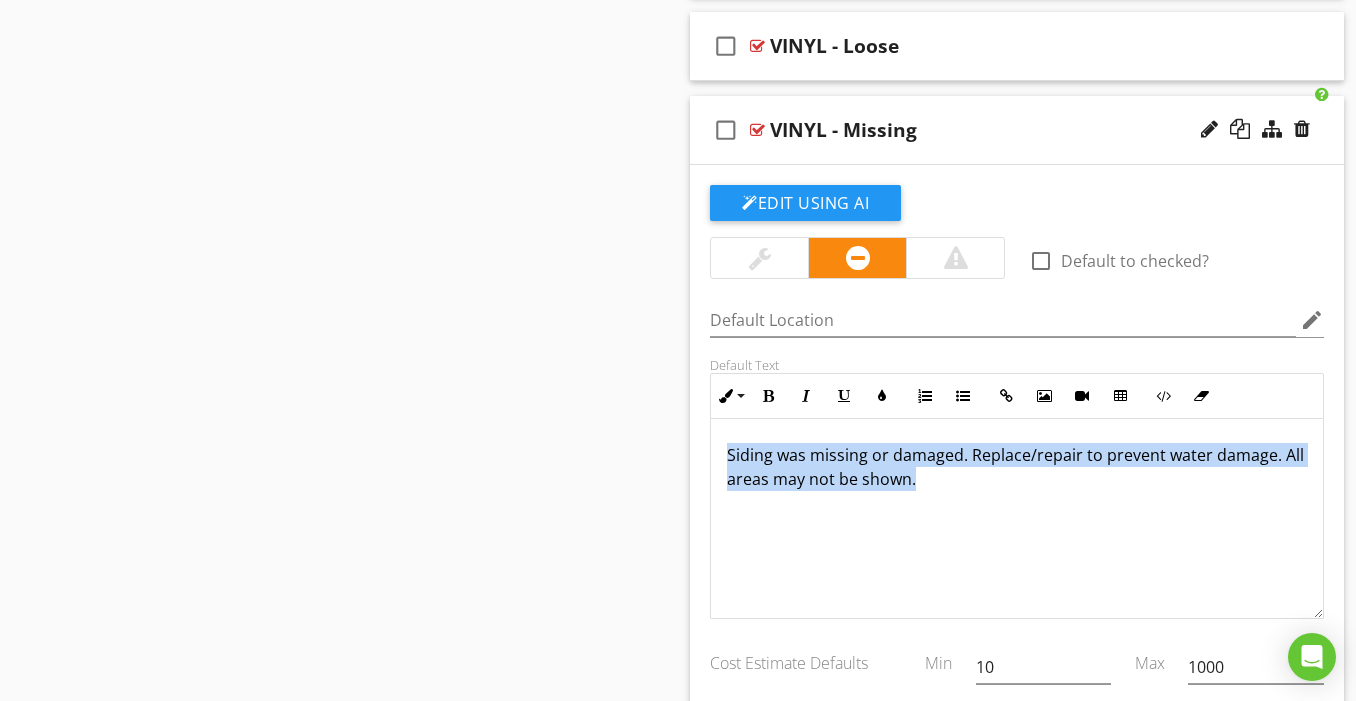drag, startPoint x: 724, startPoint y: 448, endPoint x: 896, endPoint y: 548, distance: 198.95728 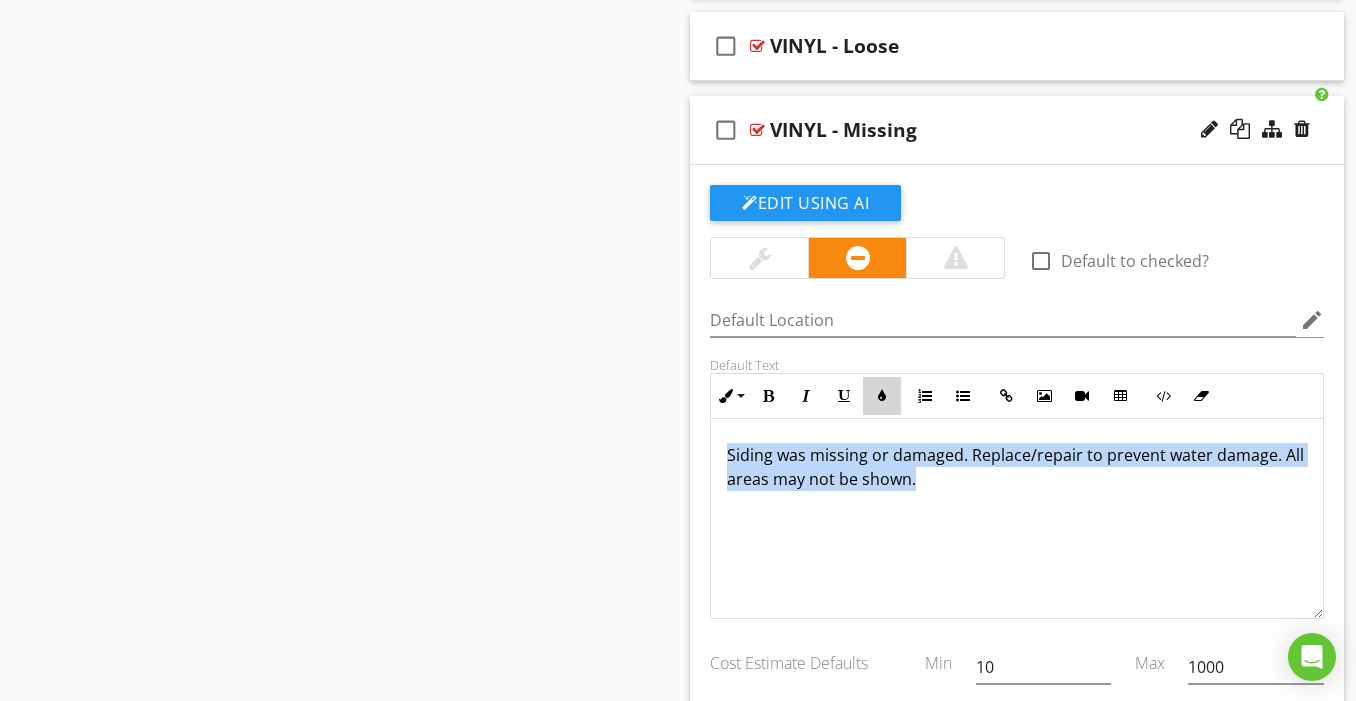 click at bounding box center (882, 396) 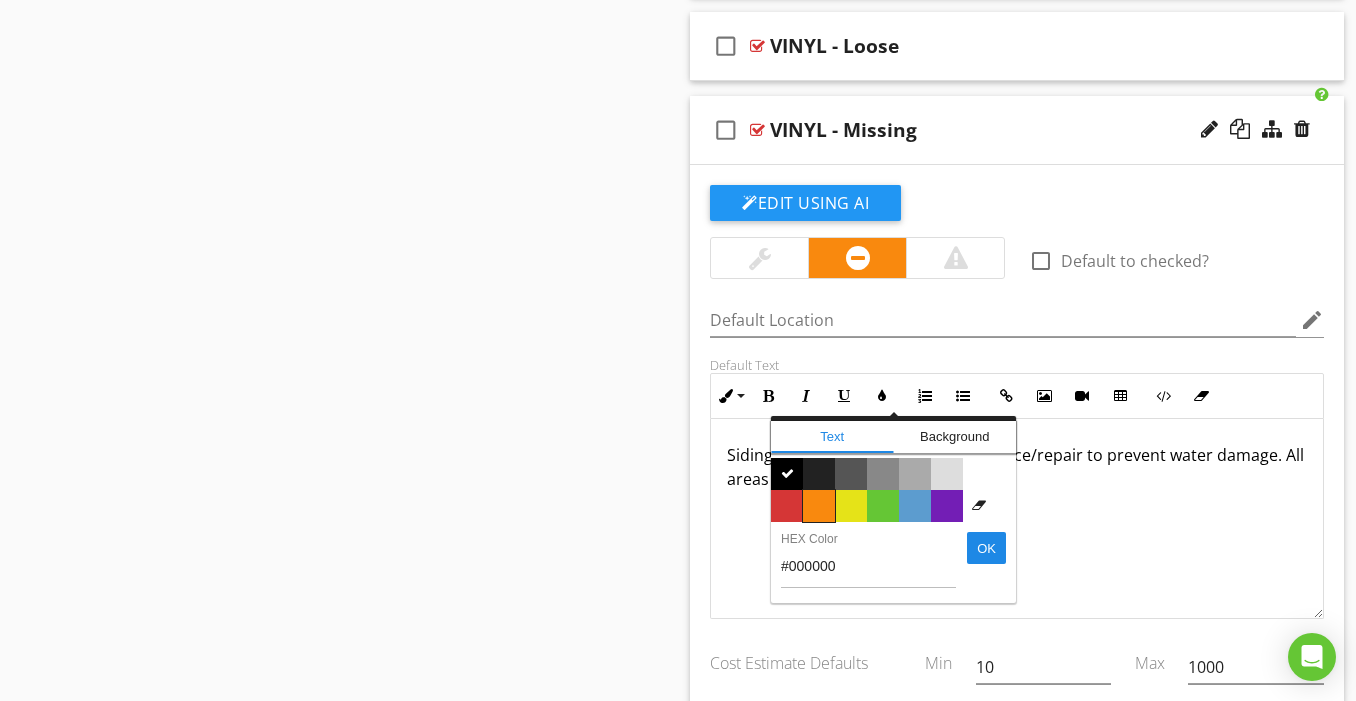 click on "Color #f9890e" at bounding box center (819, 506) 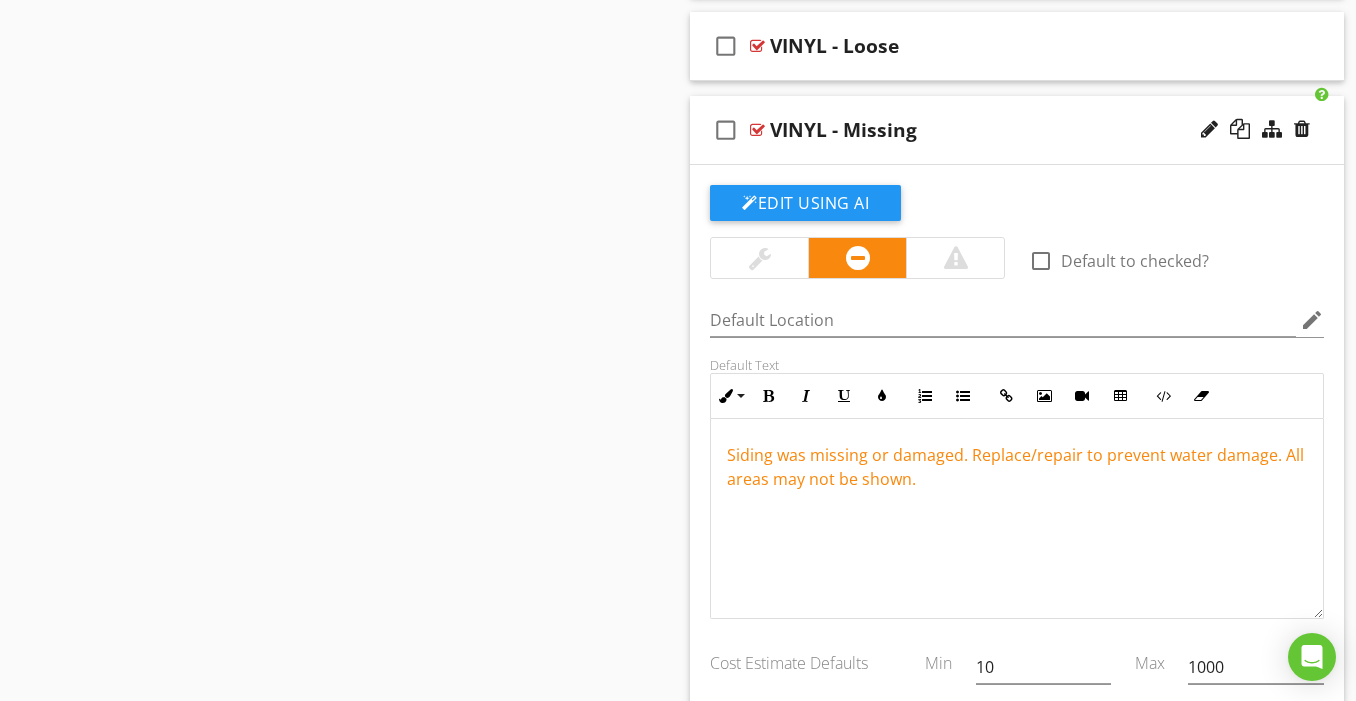 click on "Siding was missing or damaged. Replace/repair to prevent water damage. All areas may not be shown." at bounding box center [1017, 467] 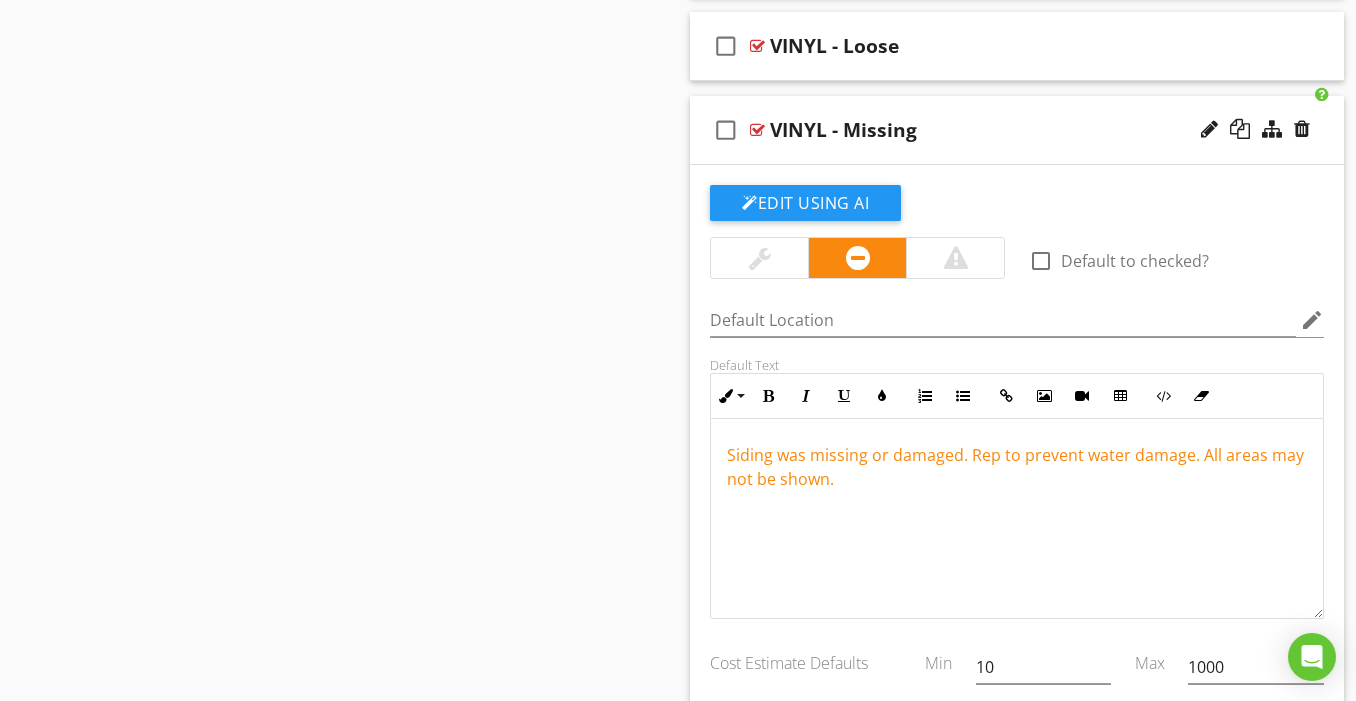 type 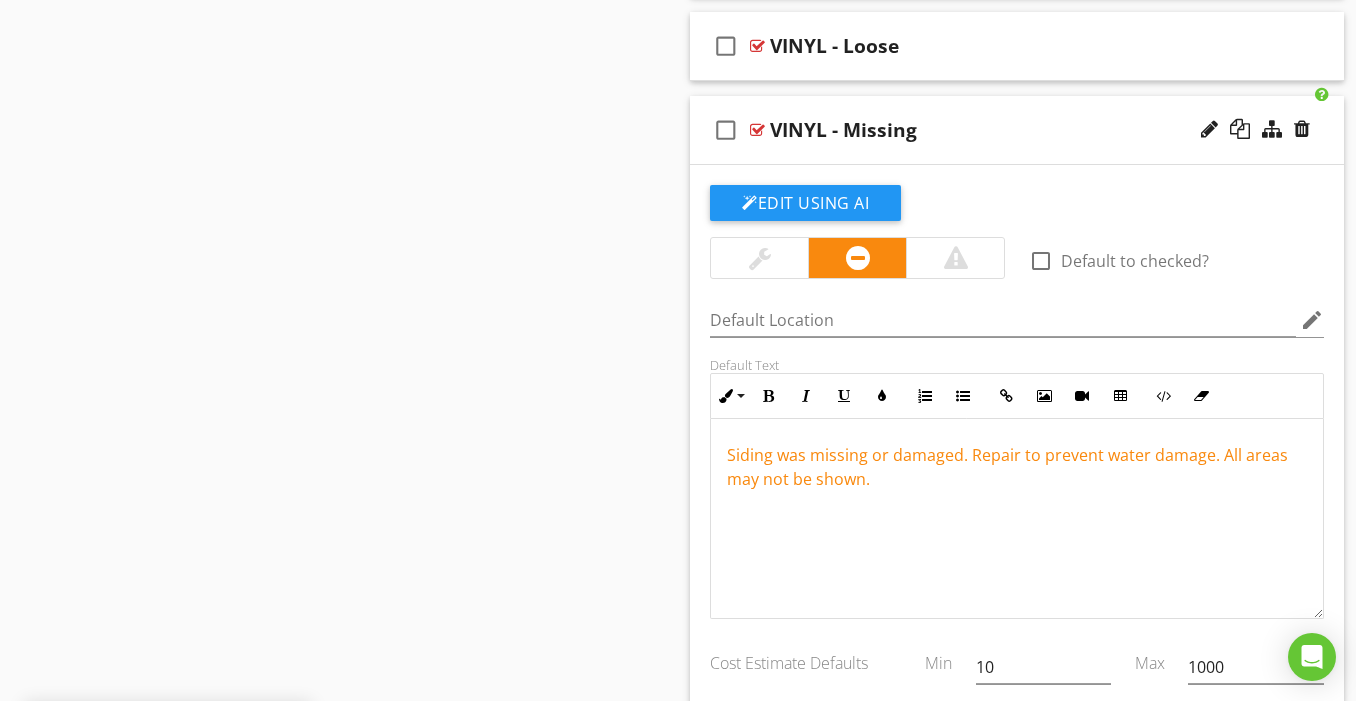 click on "check_box_outline_blank
VINYL - Missing" at bounding box center (1017, 130) 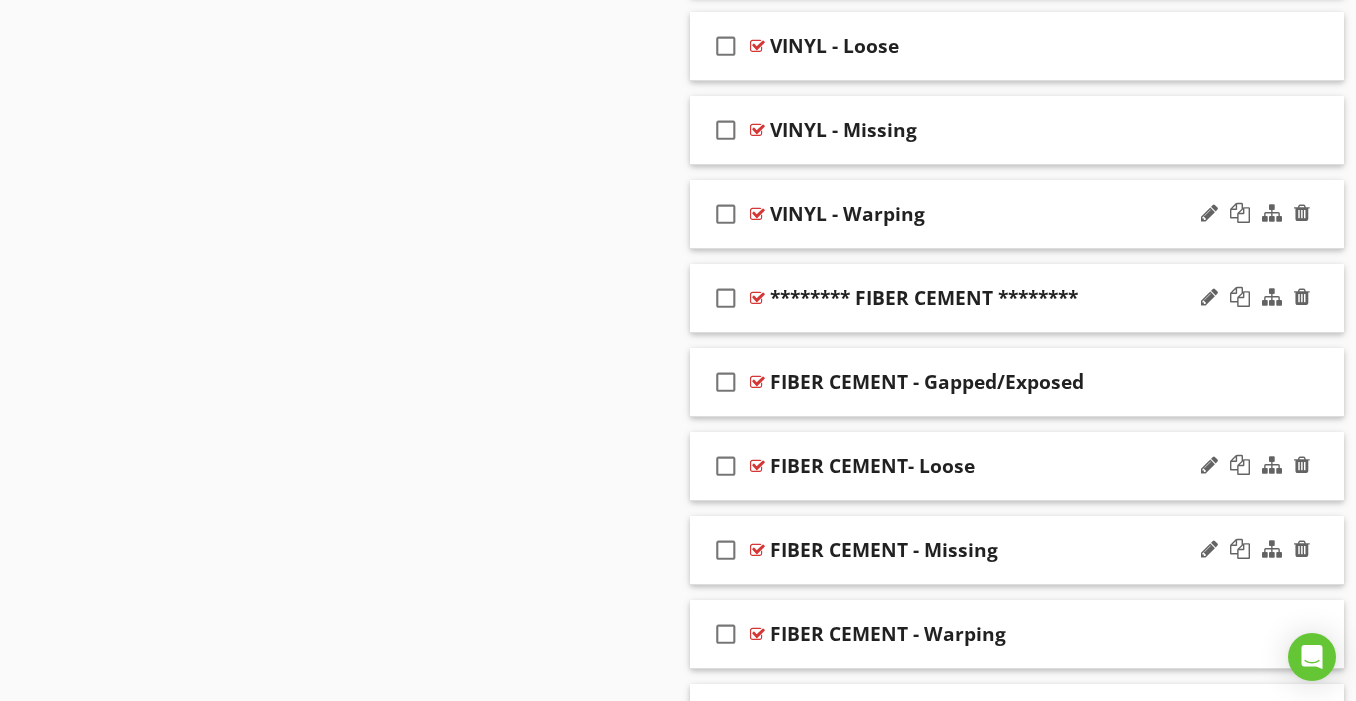 click on "check_box_outline_blank
VINYL - Warping" at bounding box center (1017, 214) 